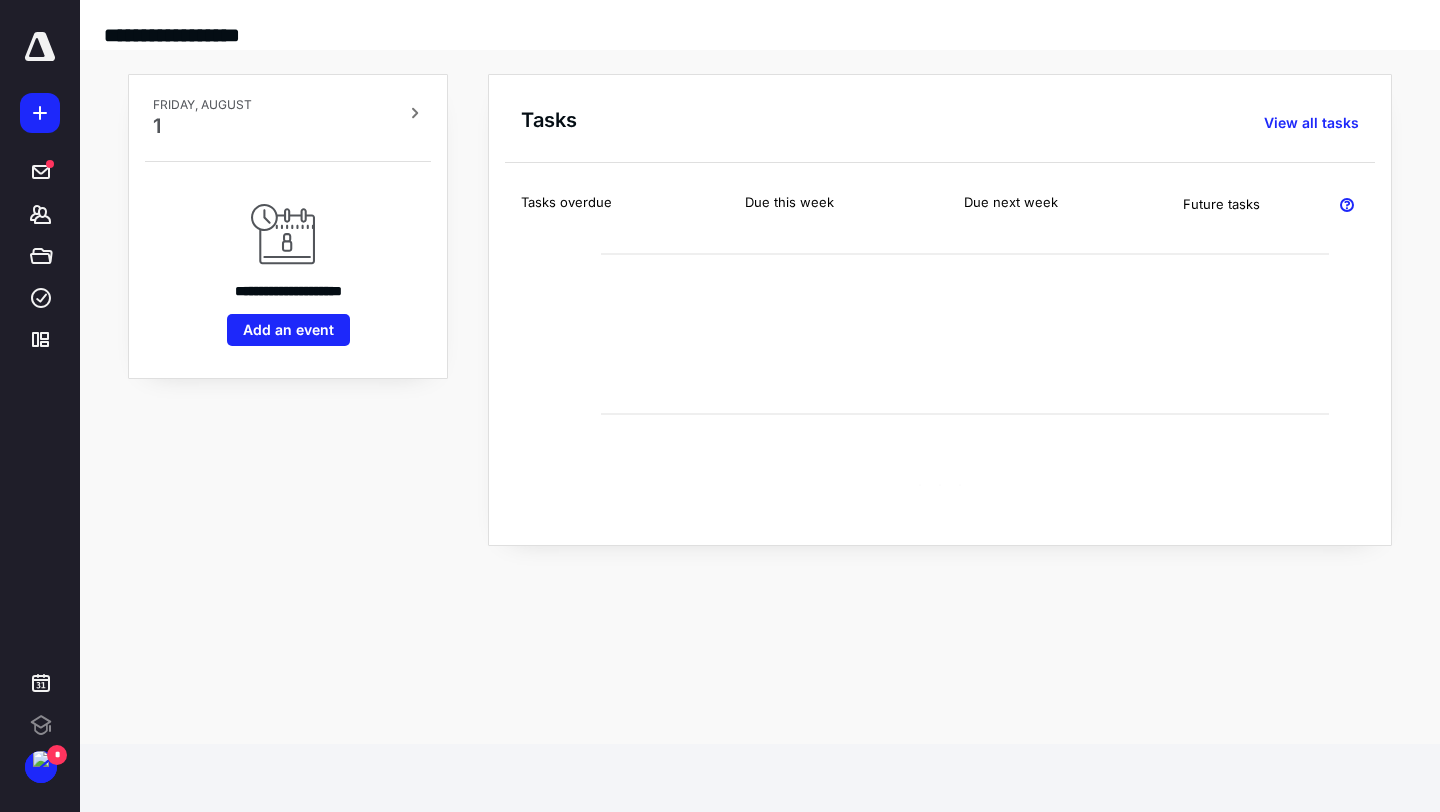 scroll, scrollTop: 0, scrollLeft: 0, axis: both 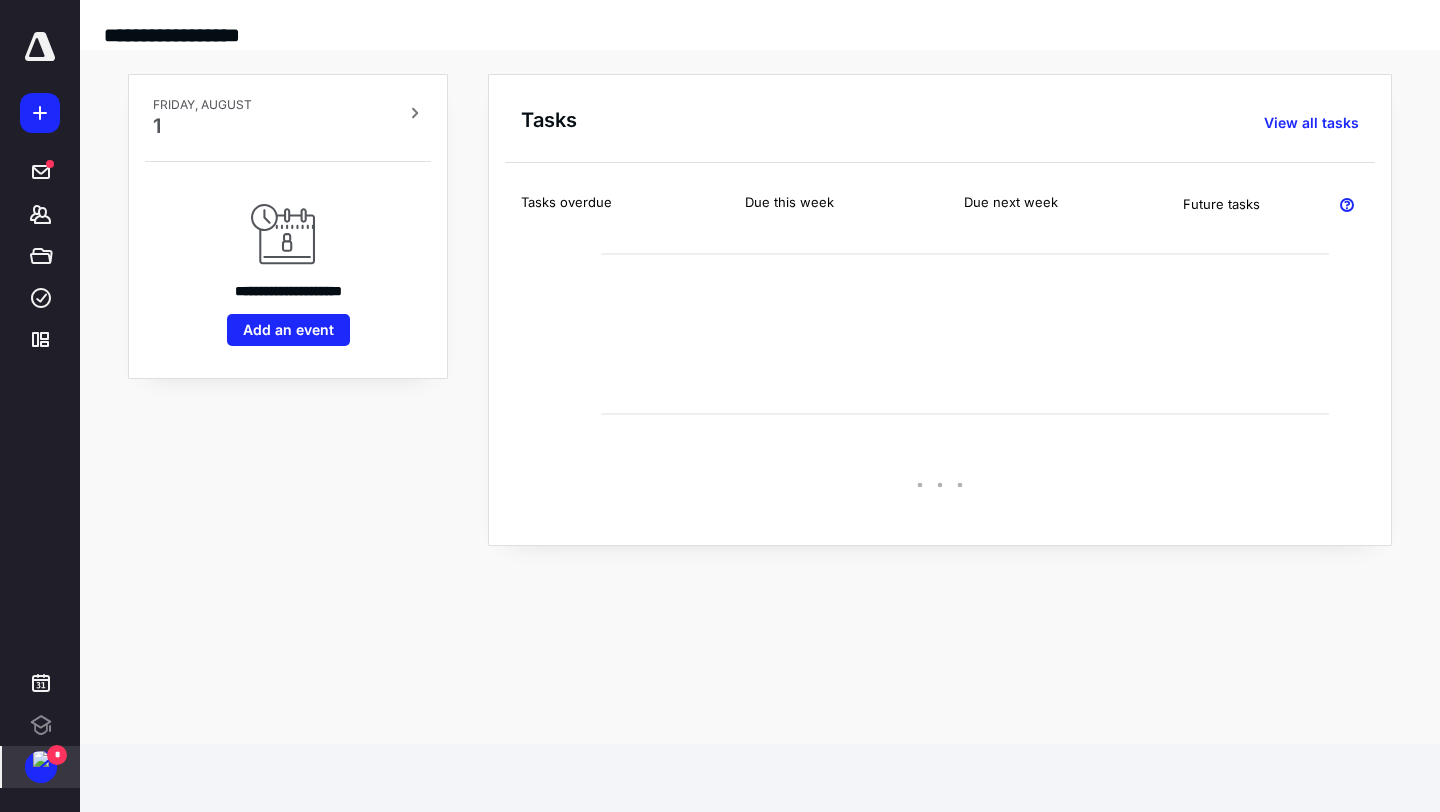 click at bounding box center [41, 759] 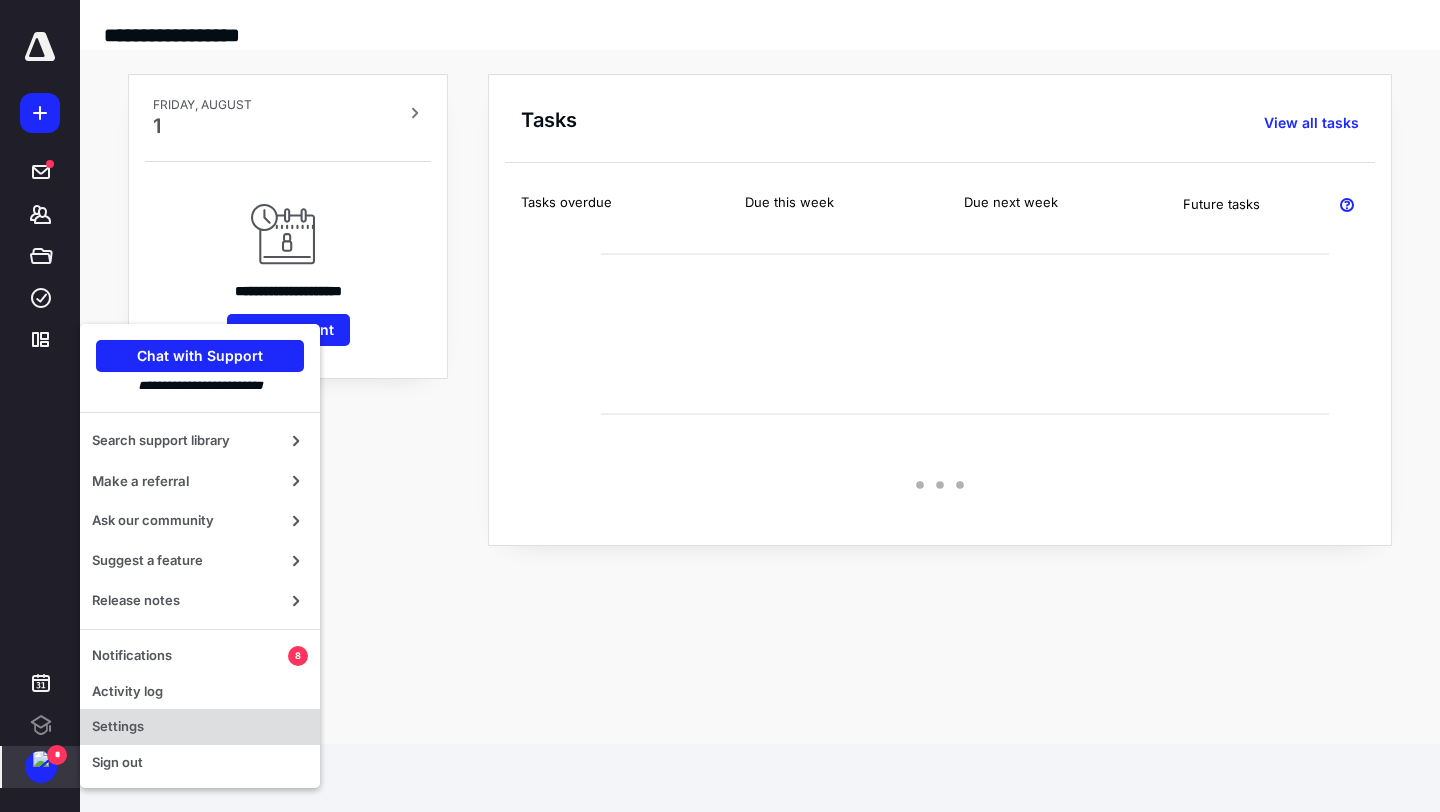 scroll, scrollTop: 0, scrollLeft: 0, axis: both 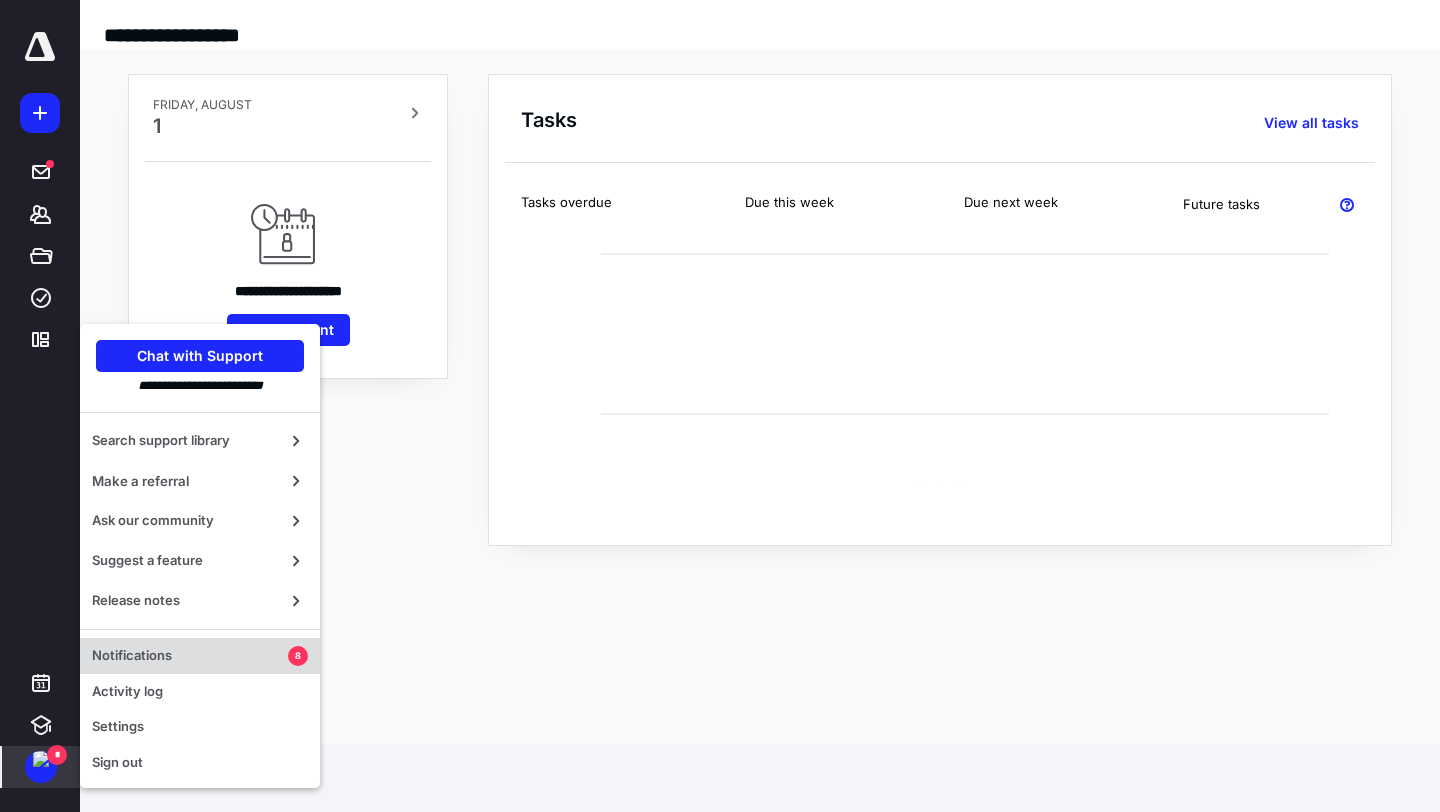 click on "Notifications" at bounding box center [190, 656] 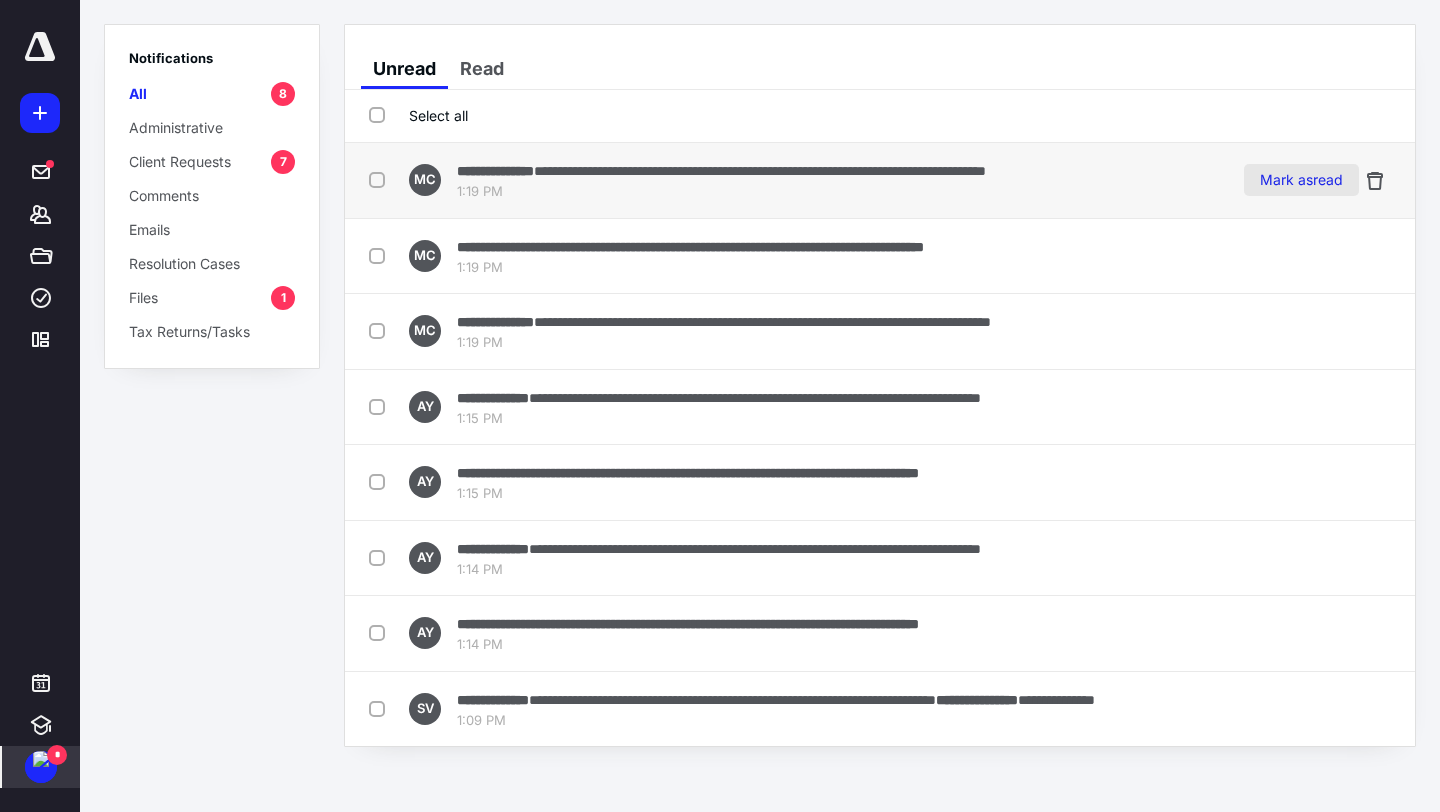 click on "Mark as  read" at bounding box center (1301, 180) 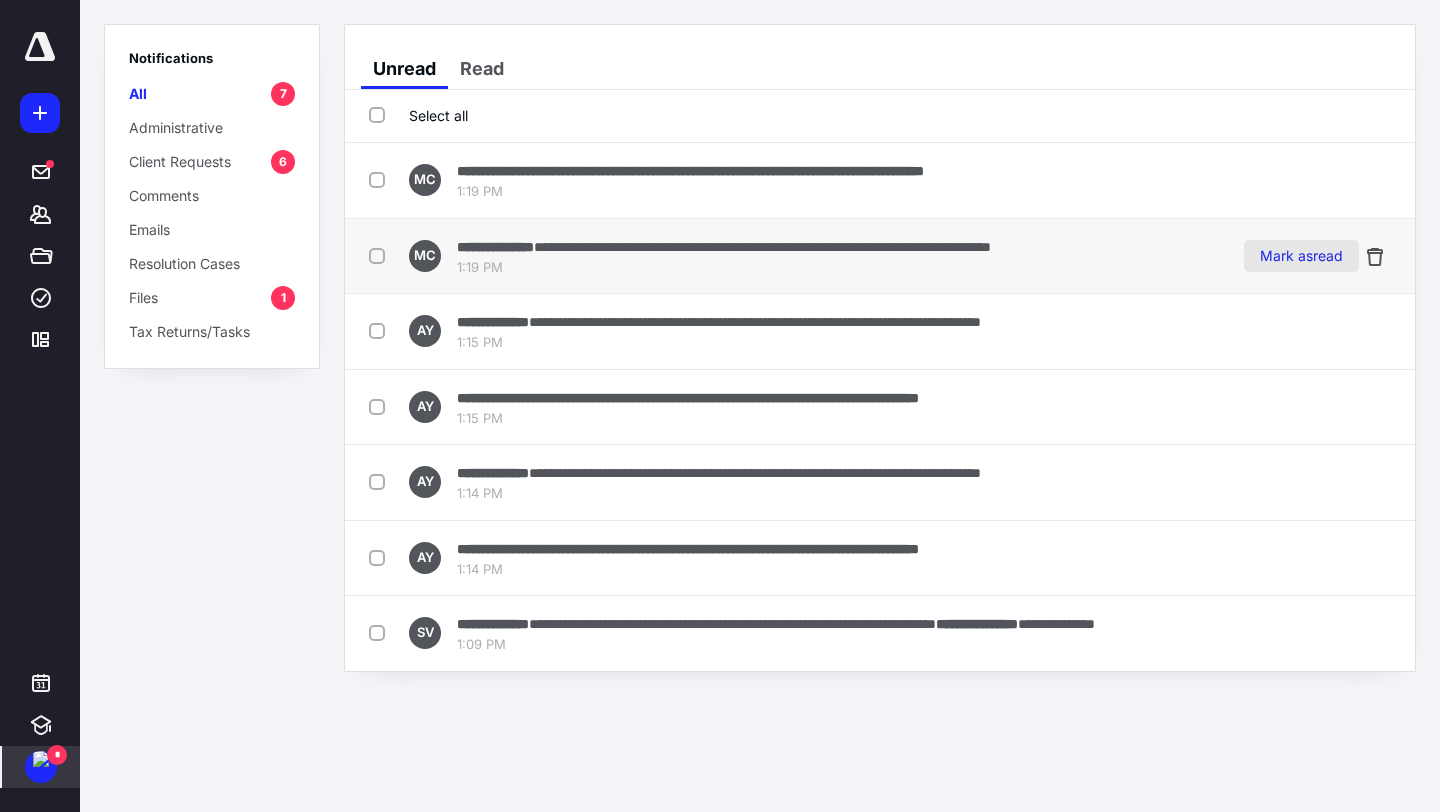 click on "Mark as  read" at bounding box center (1301, 256) 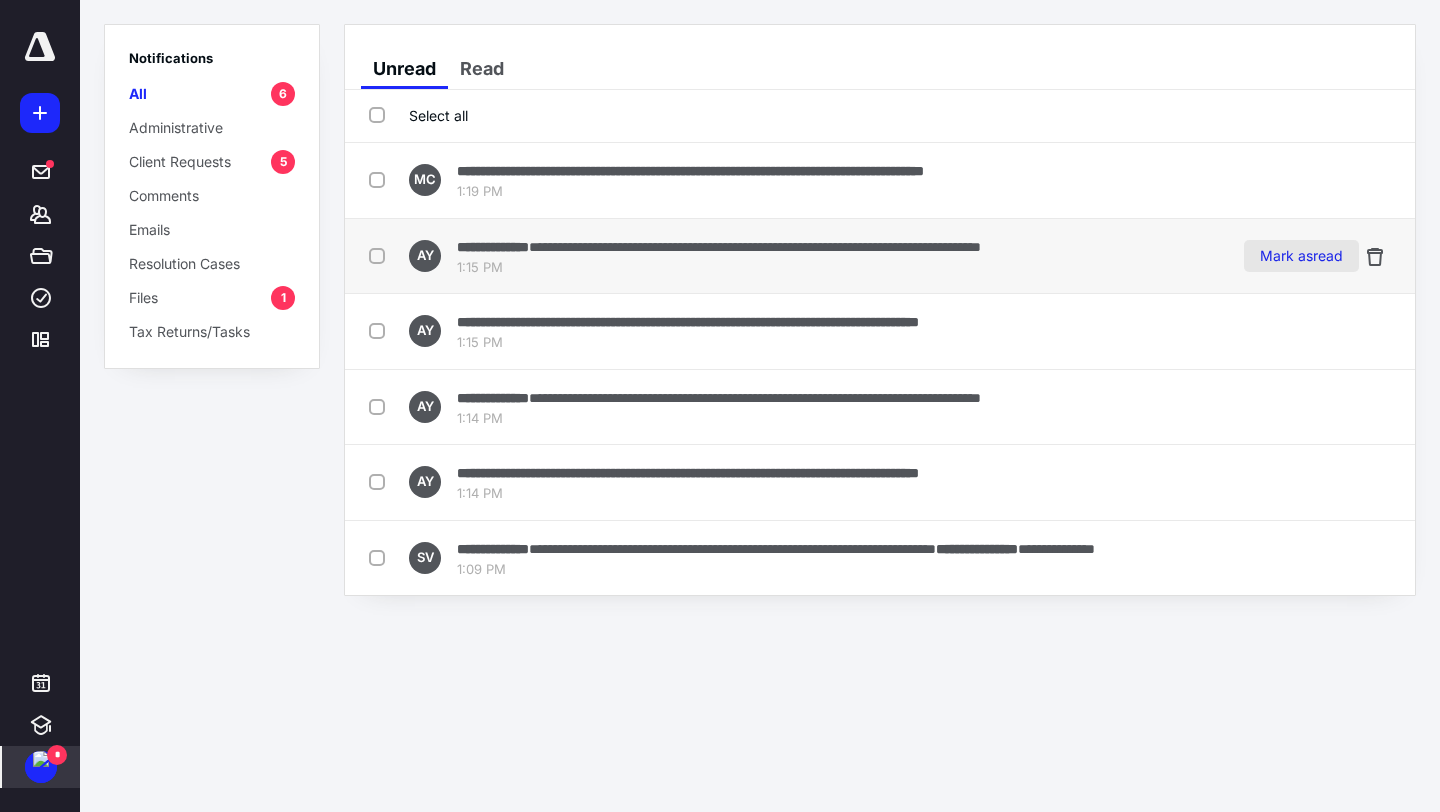click on "Mark as  read" at bounding box center (1301, 256) 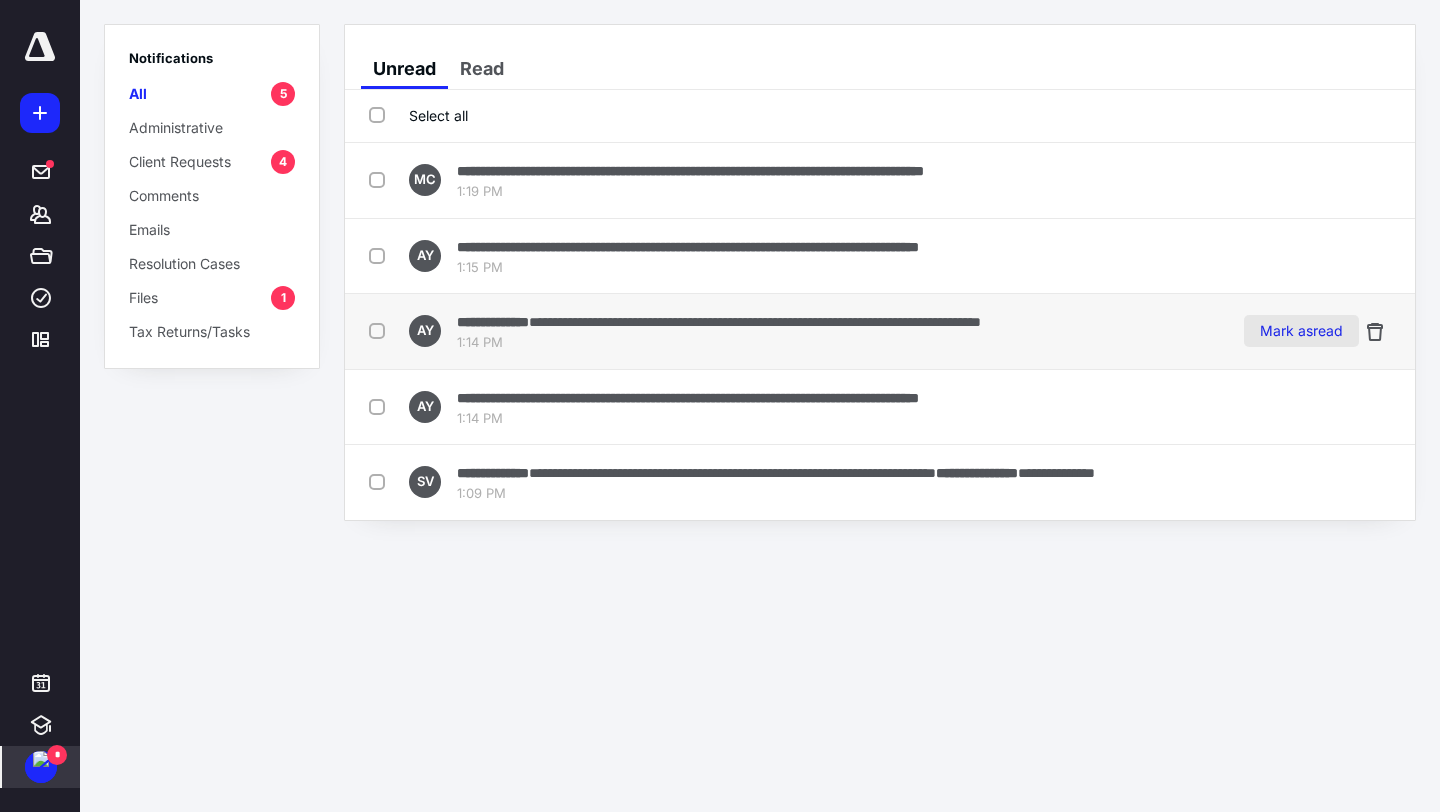click on "Mark as  read" at bounding box center (1301, 331) 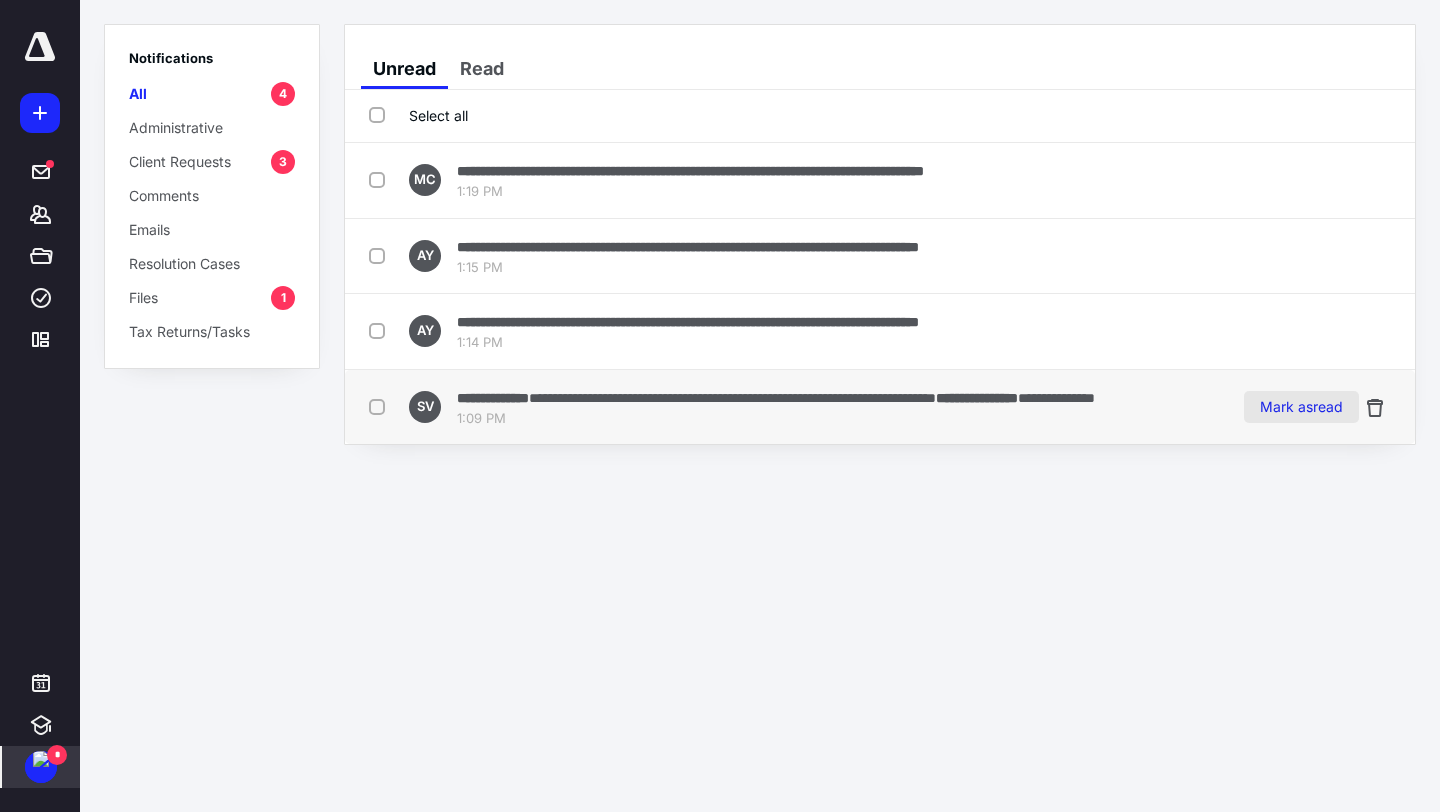 click on "Mark as  read" at bounding box center (1301, 407) 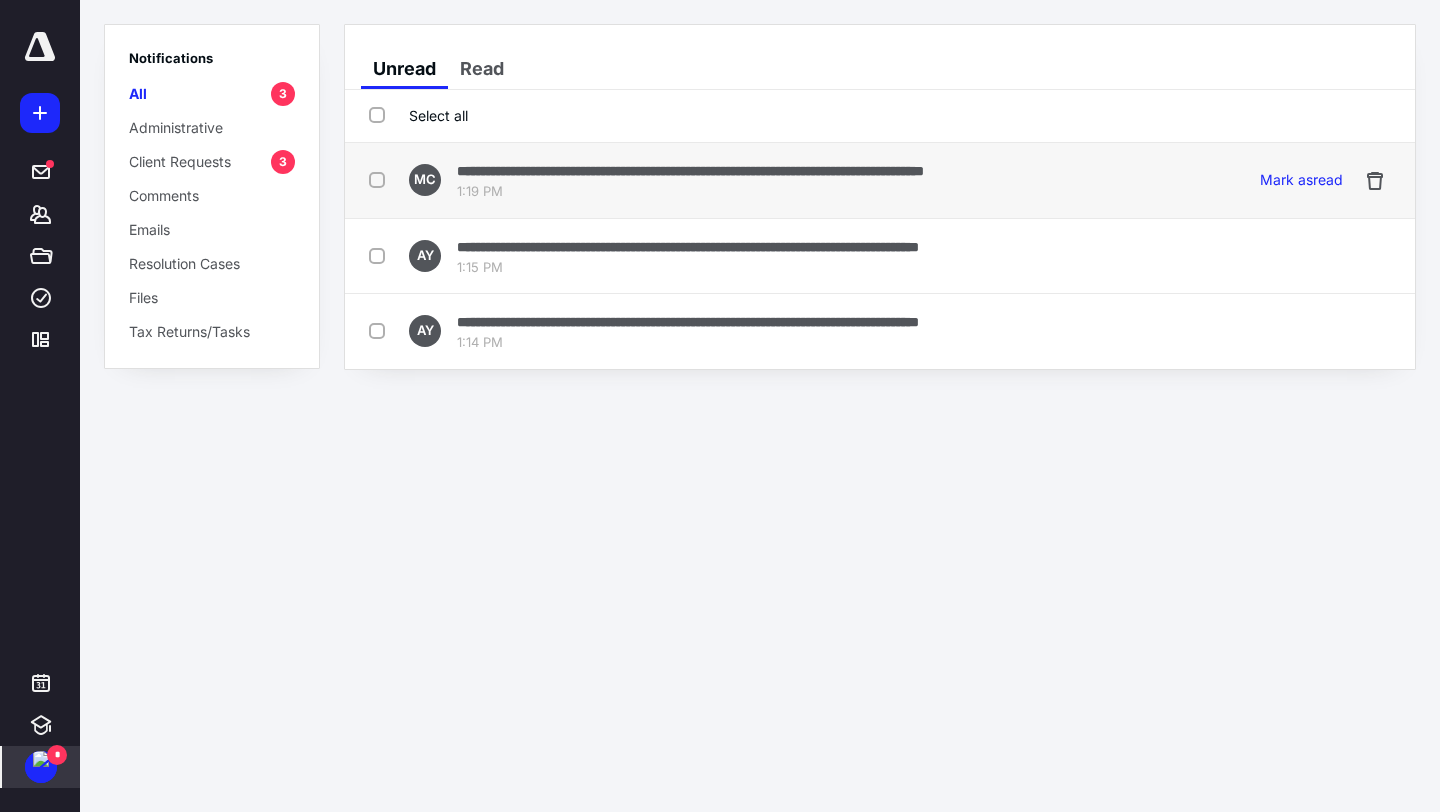 click on "**********" at bounding box center (690, 171) 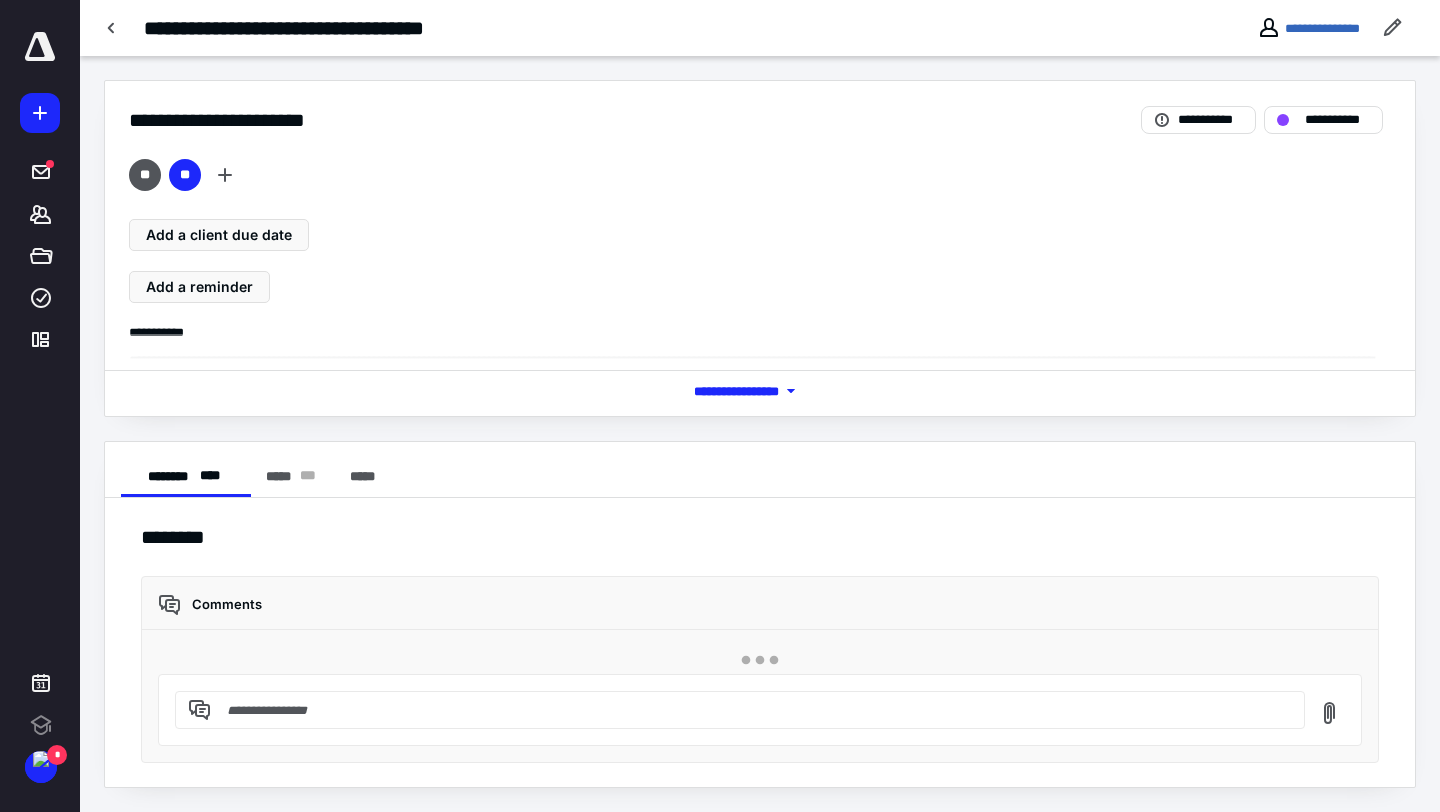 scroll, scrollTop: 0, scrollLeft: 0, axis: both 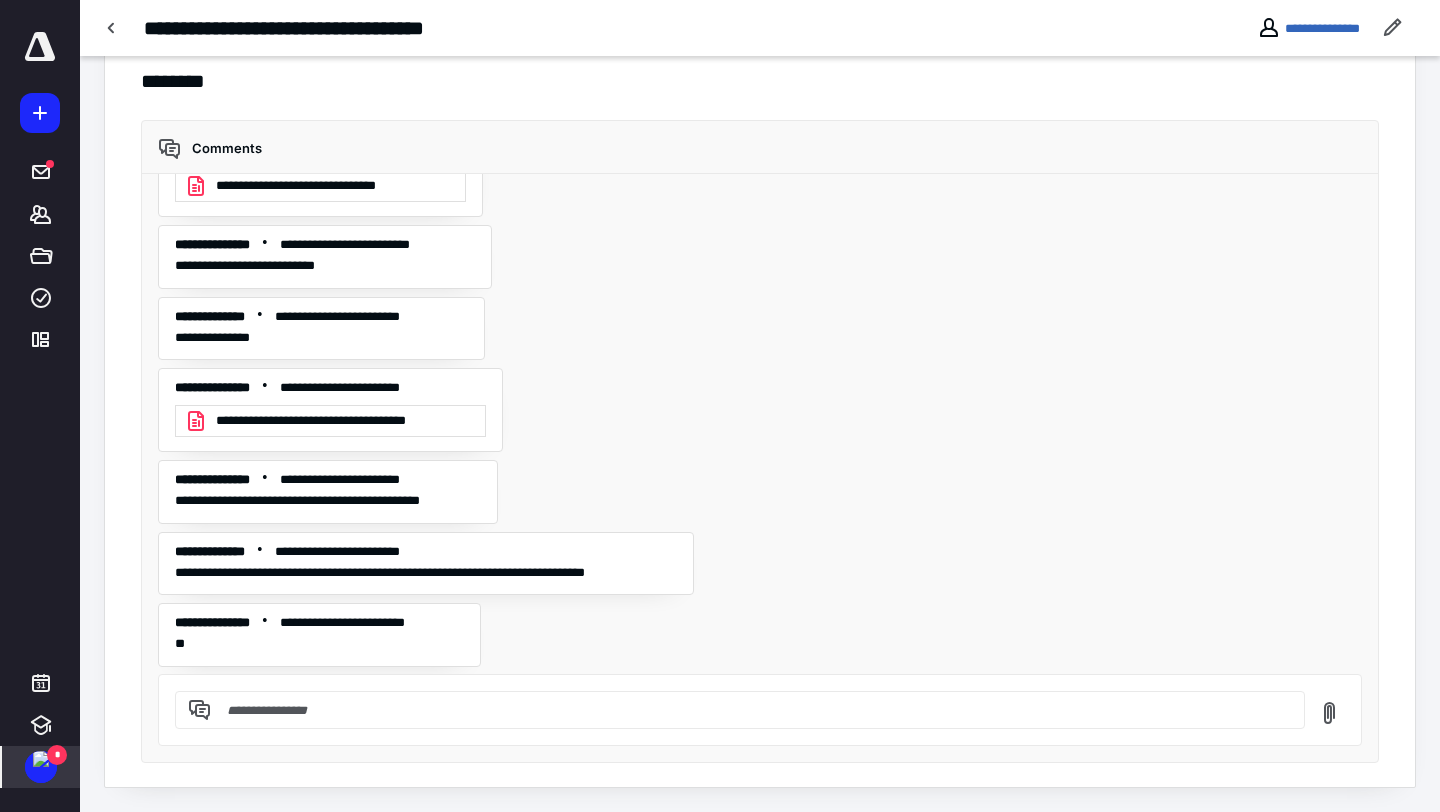 click on "*" at bounding box center (57, 755) 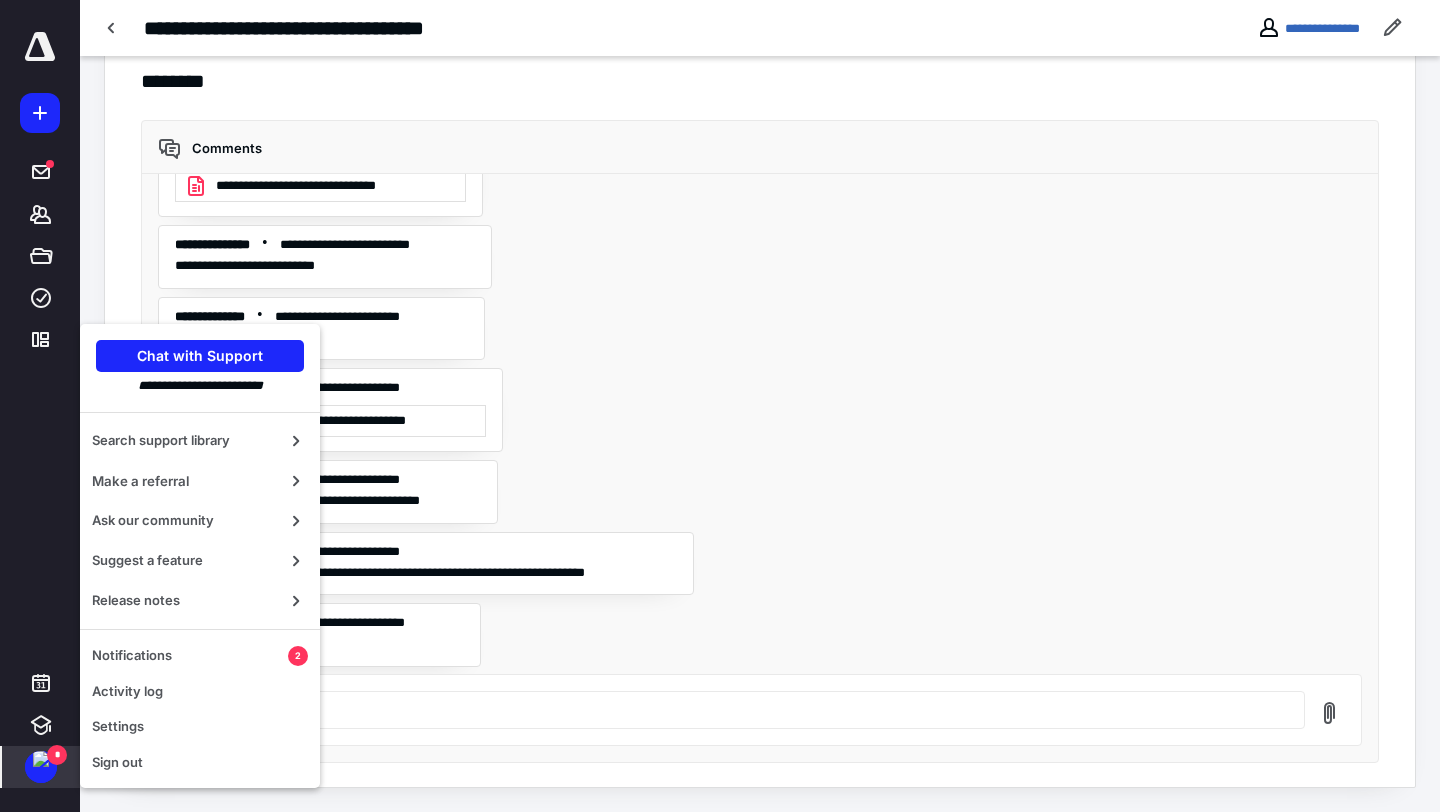 click on "*" at bounding box center [41, 767] 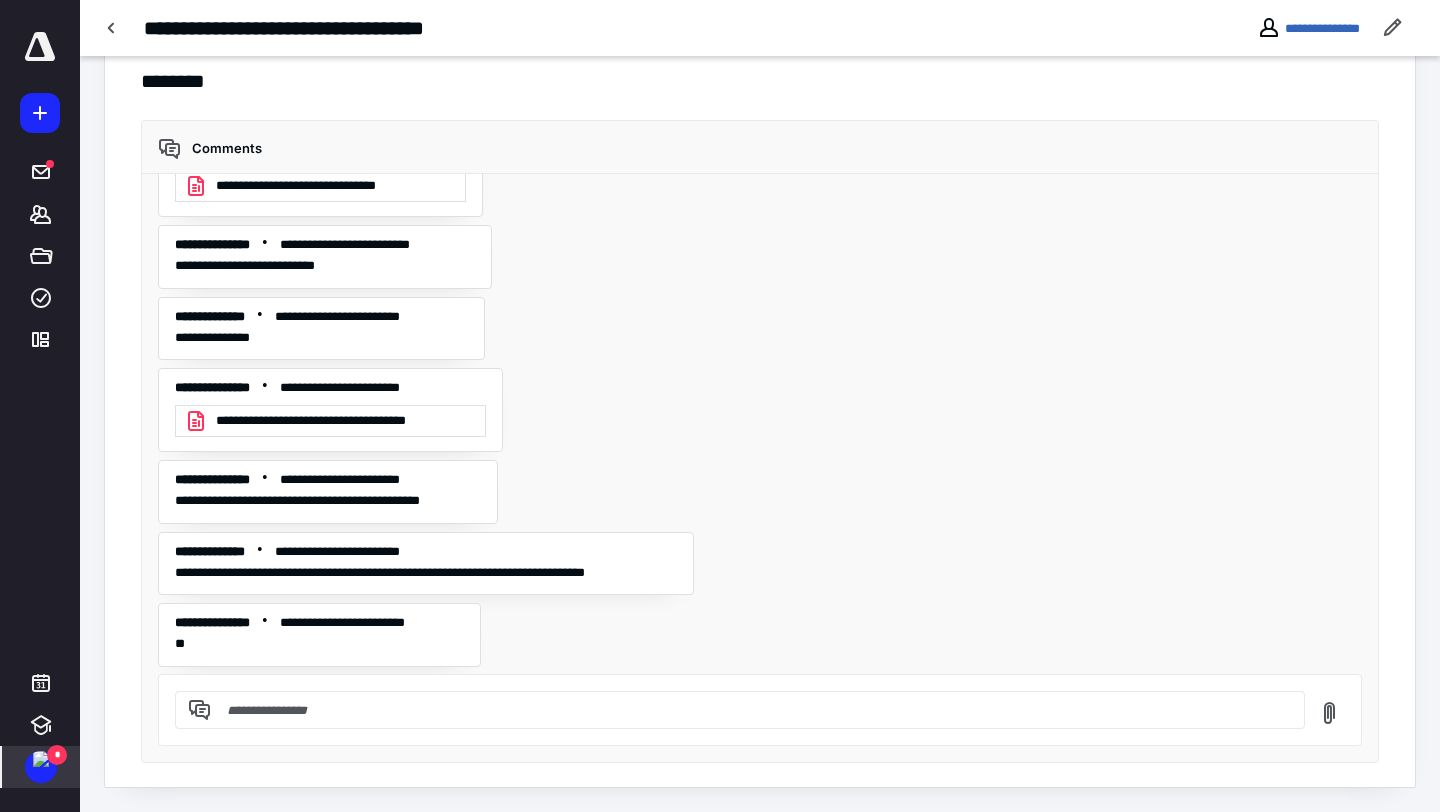 click on "*" at bounding box center [57, 755] 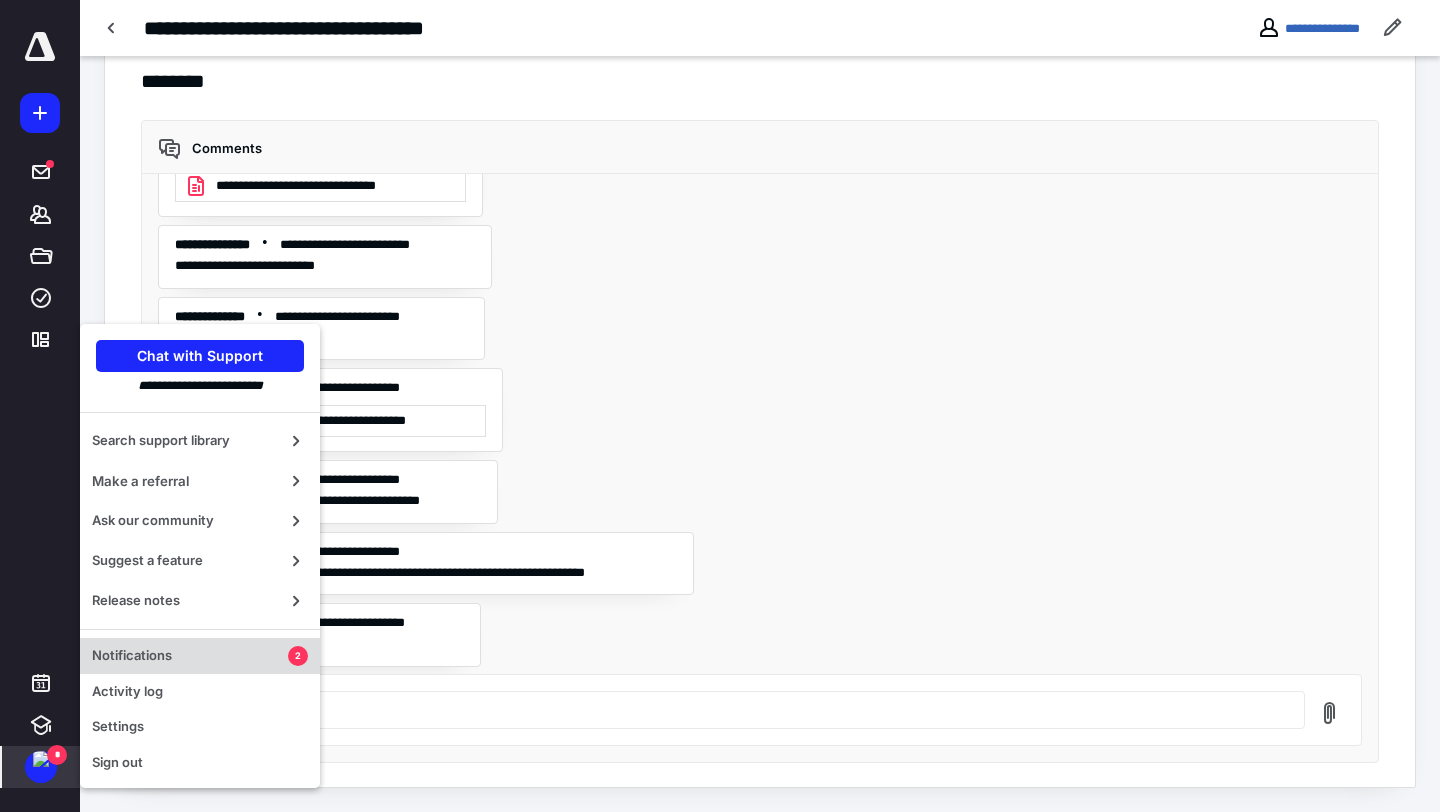click on "Notifications" at bounding box center [190, 656] 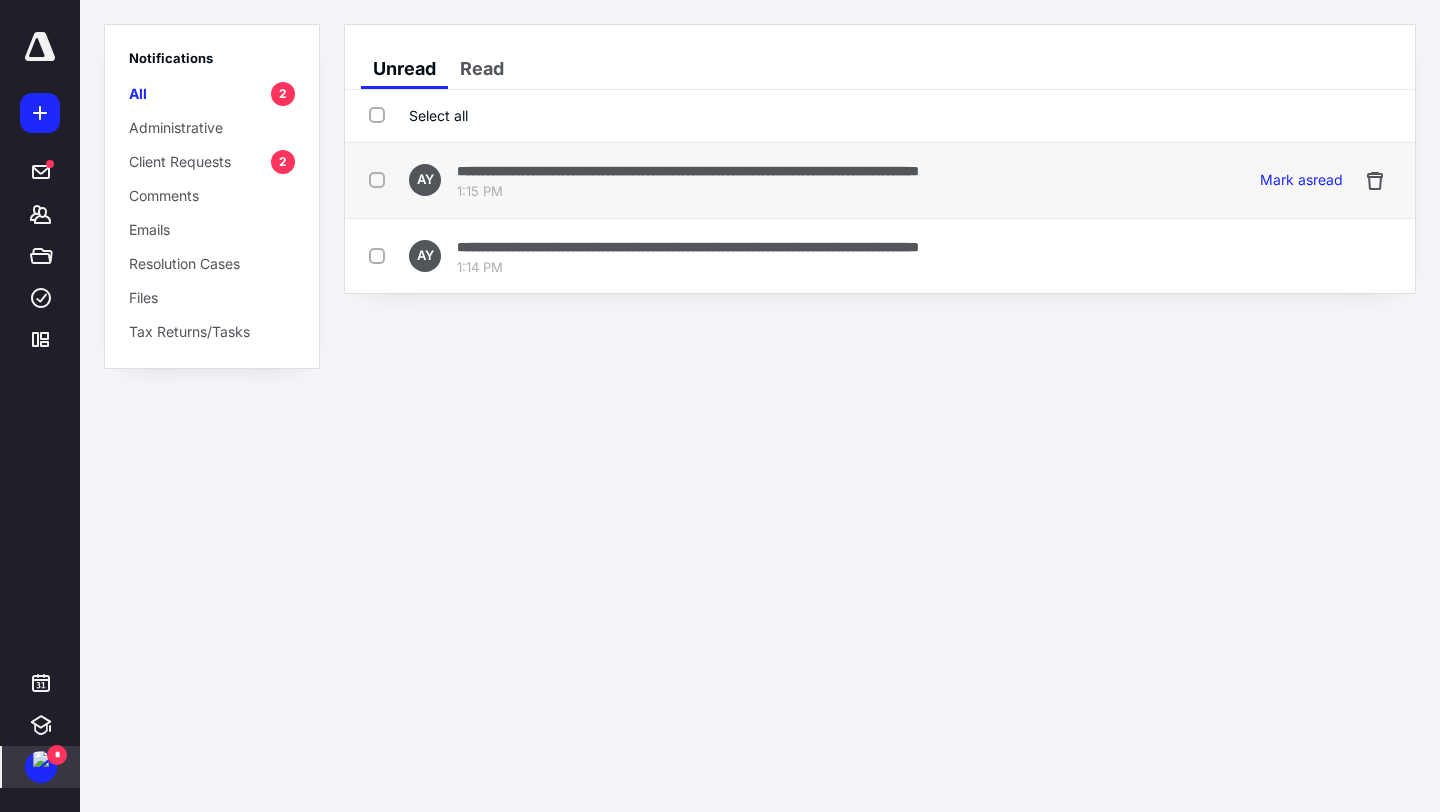 click on "**********" at bounding box center (688, 171) 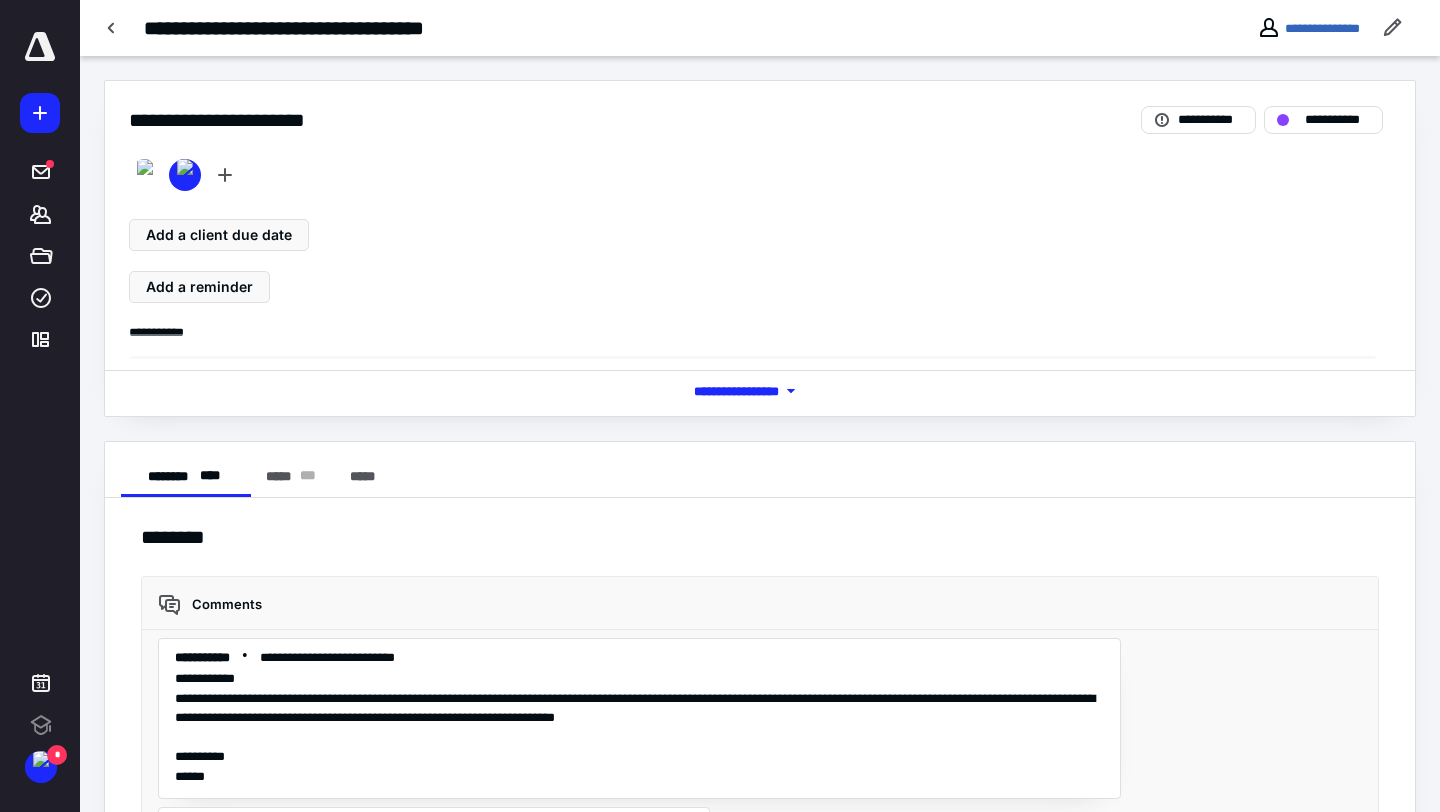 scroll, scrollTop: 0, scrollLeft: 0, axis: both 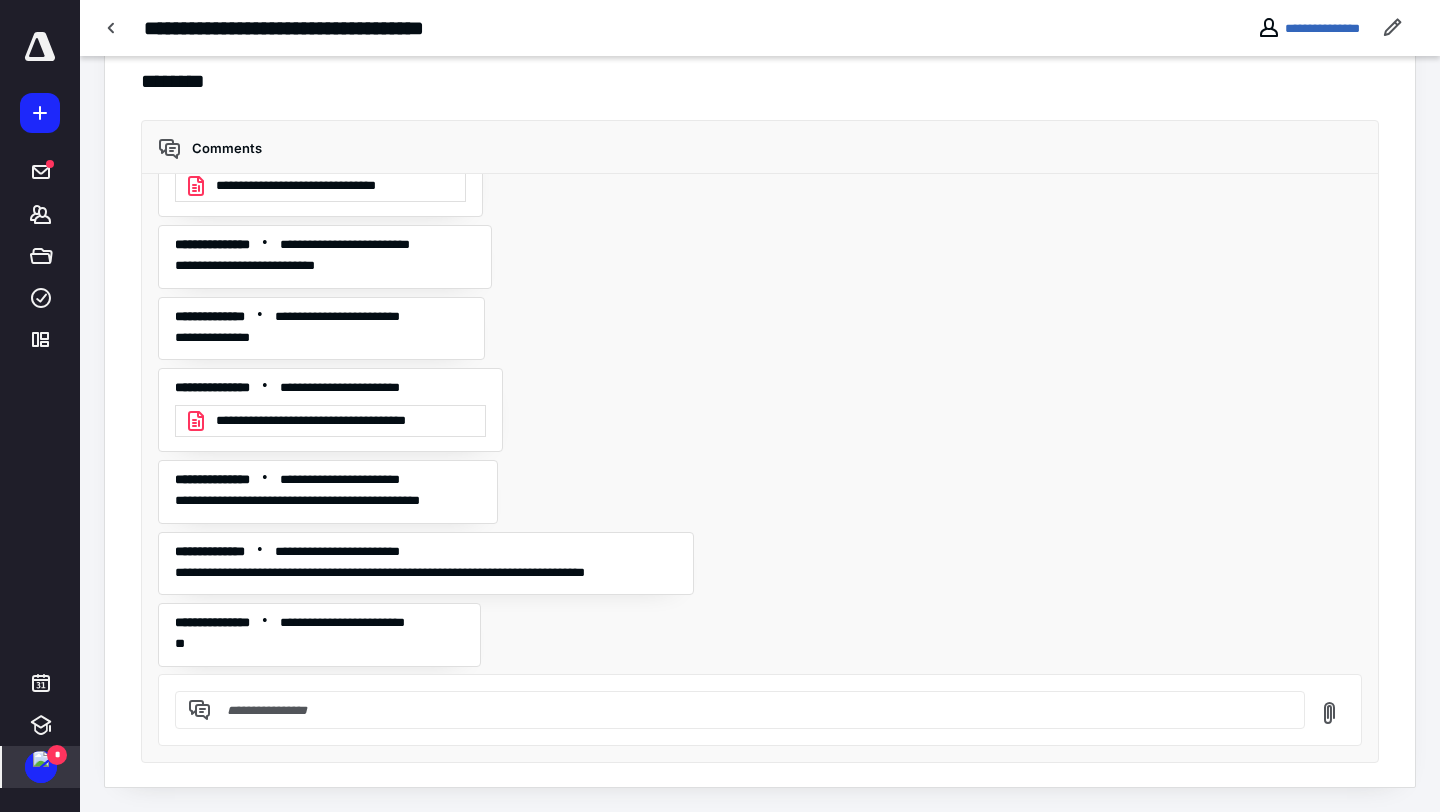 click at bounding box center [41, 759] 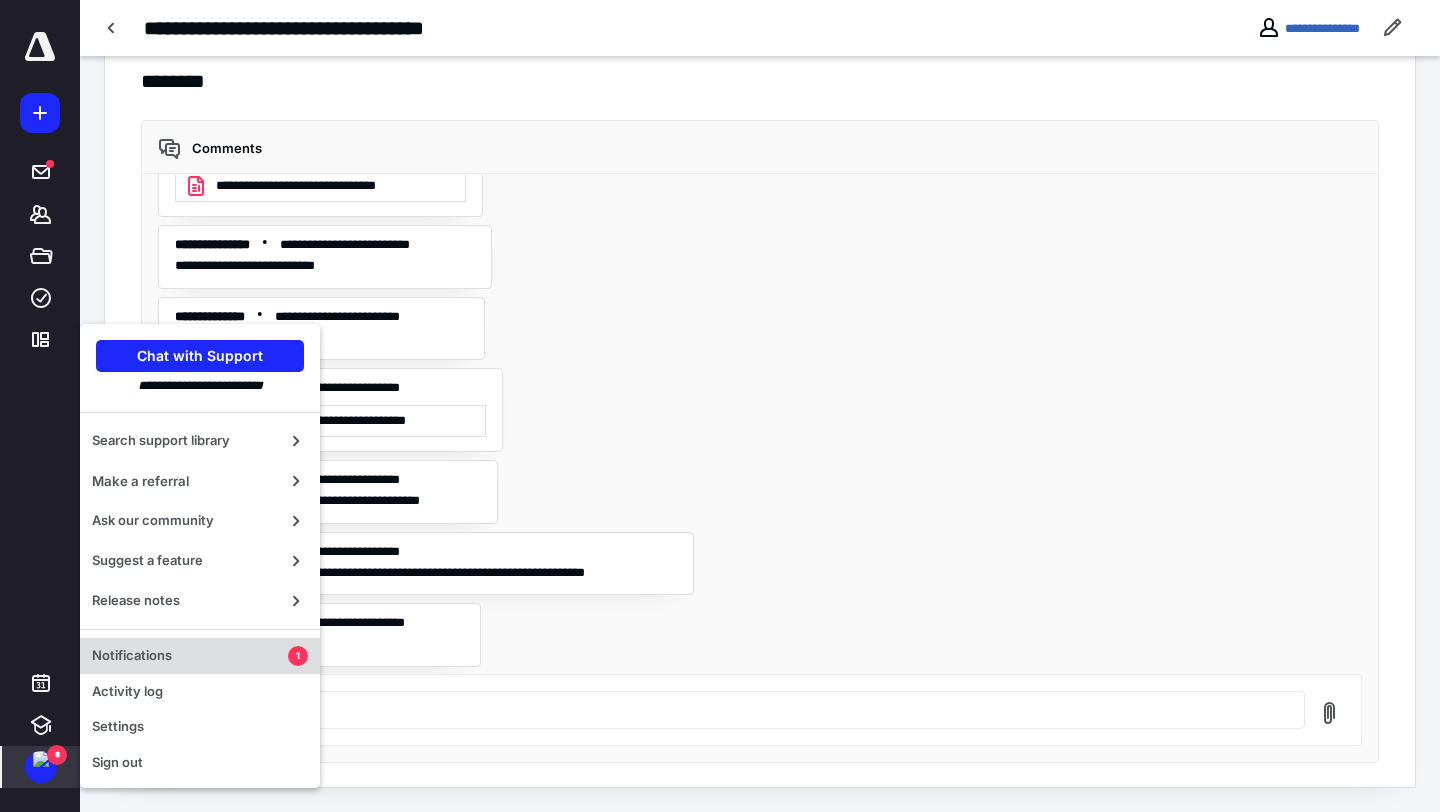 click on "Notifications" at bounding box center [190, 656] 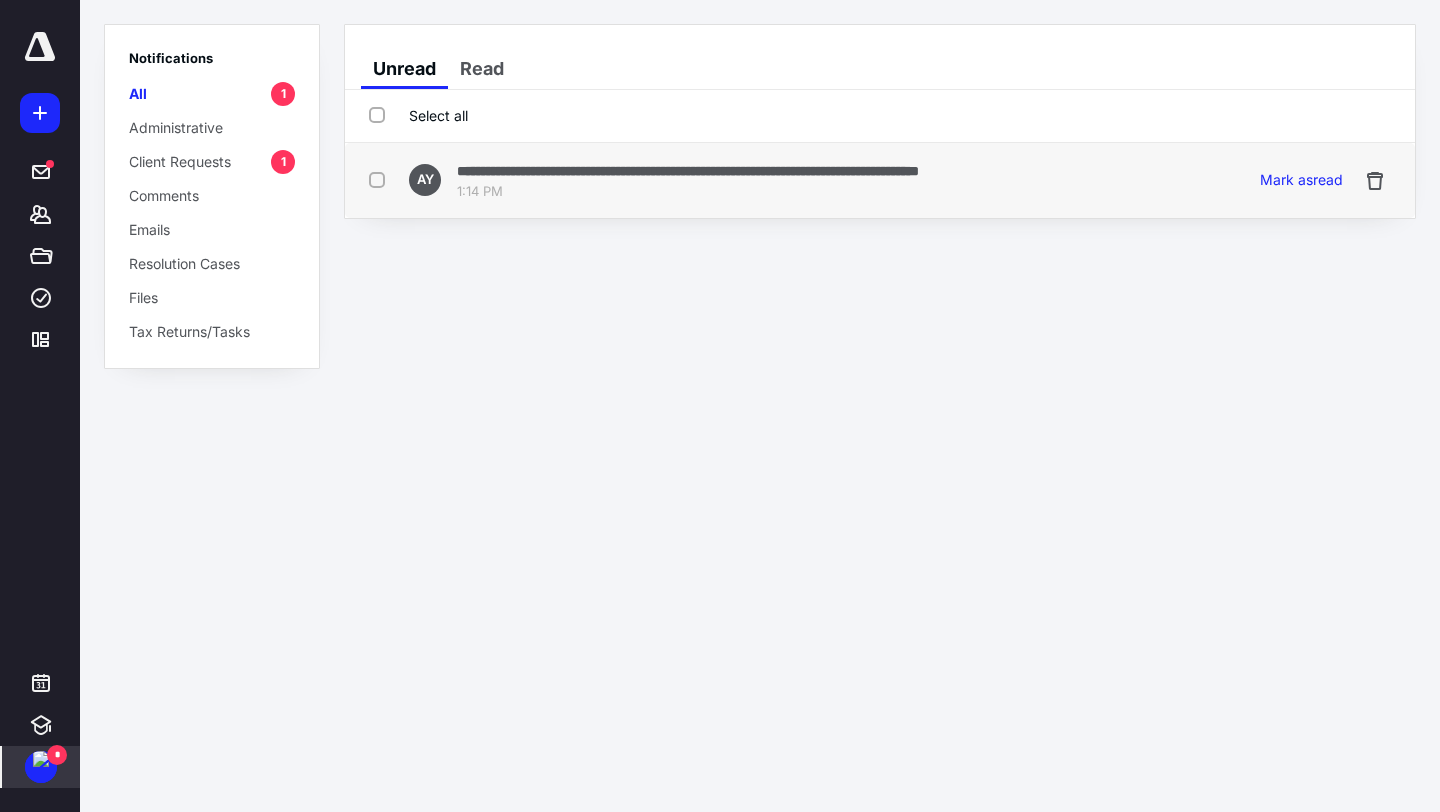 click on "**********" at bounding box center [688, 171] 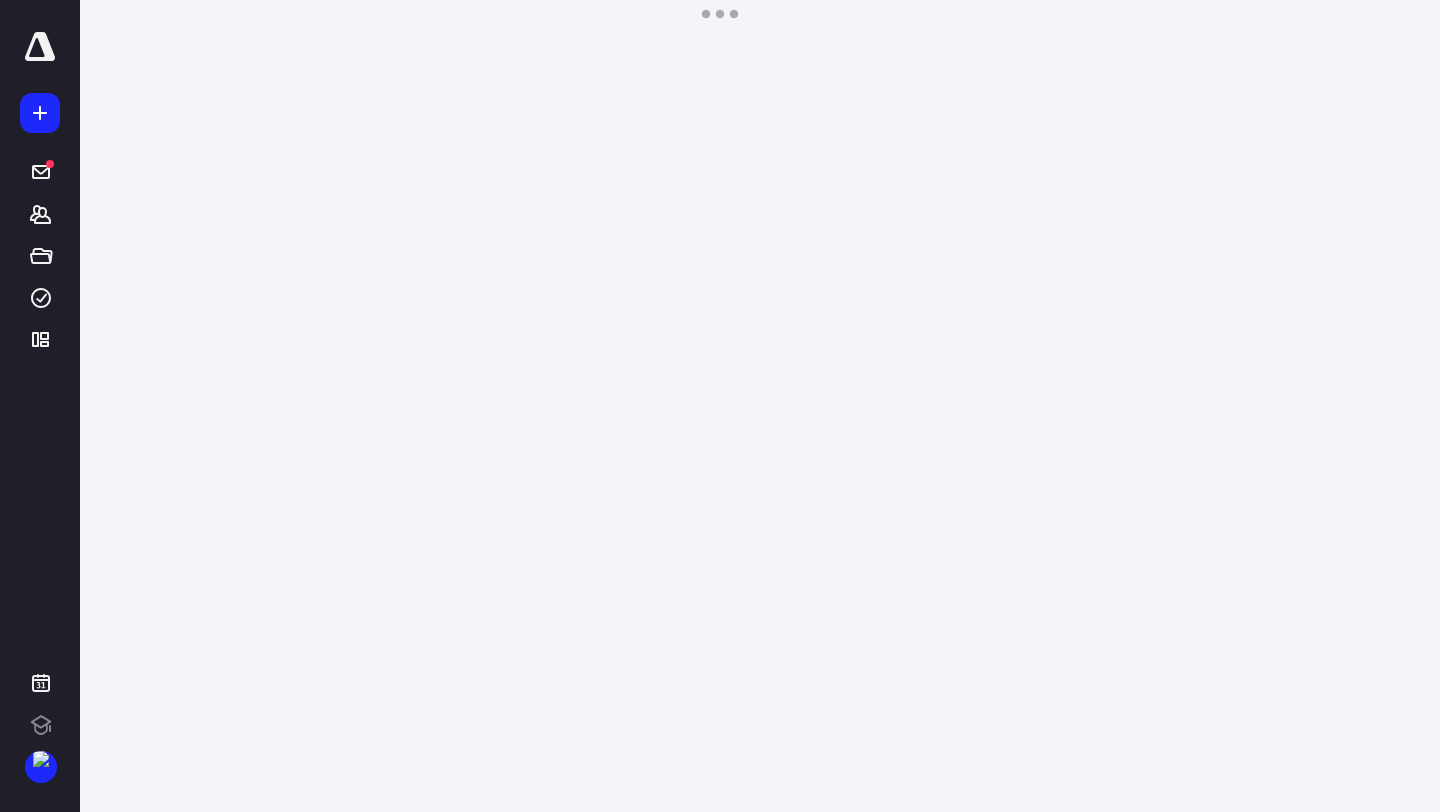 scroll, scrollTop: 0, scrollLeft: 0, axis: both 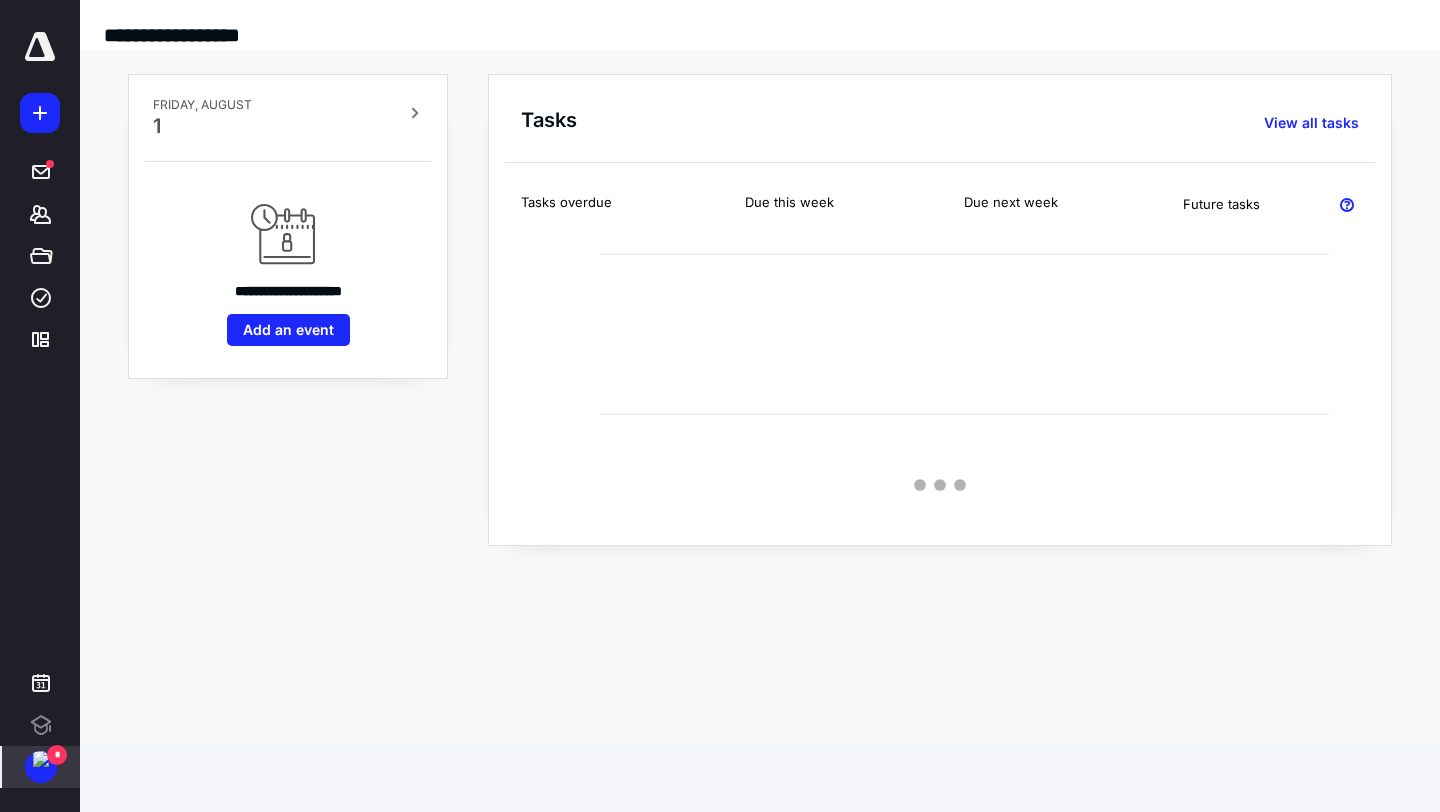 click on "*" at bounding box center [41, 767] 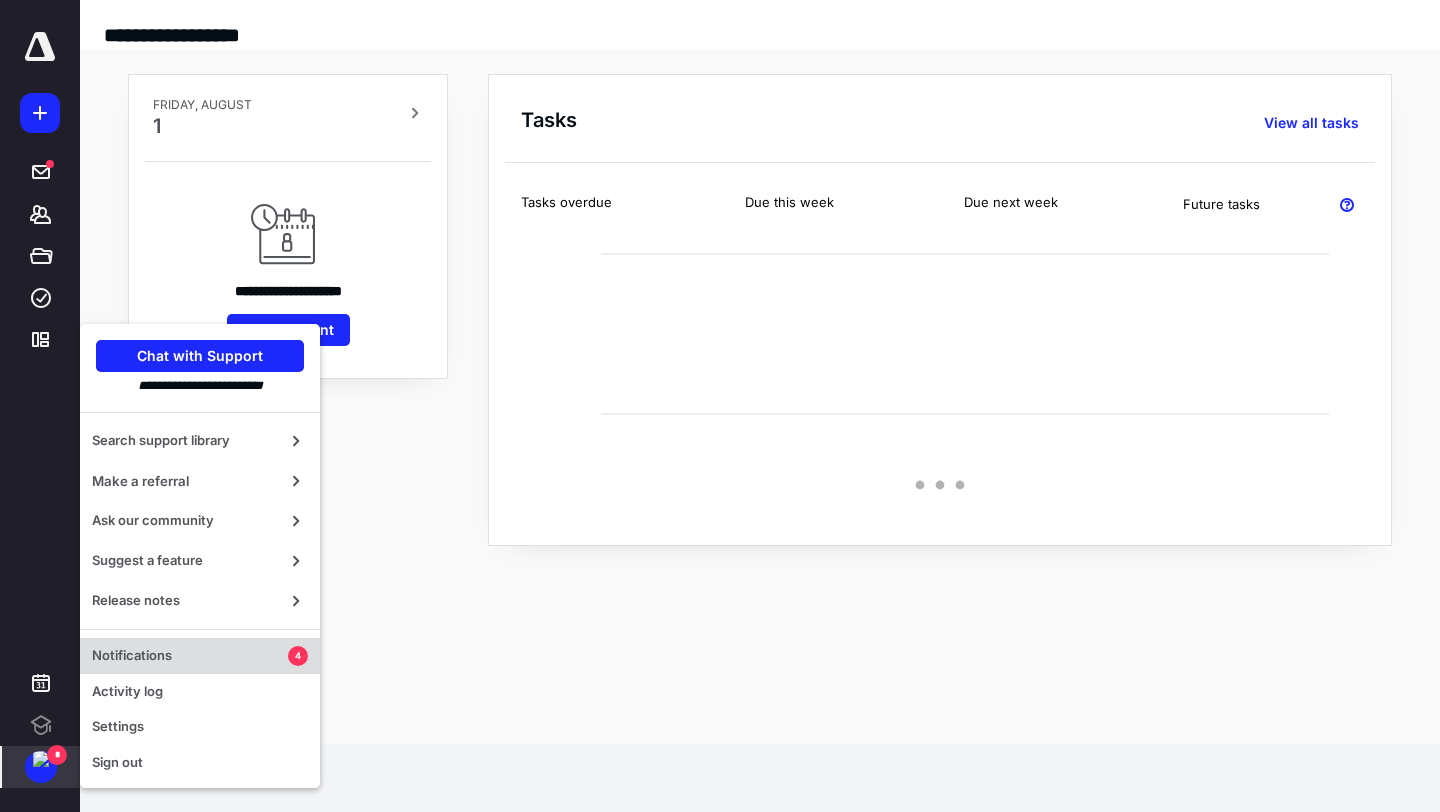 scroll, scrollTop: 0, scrollLeft: 0, axis: both 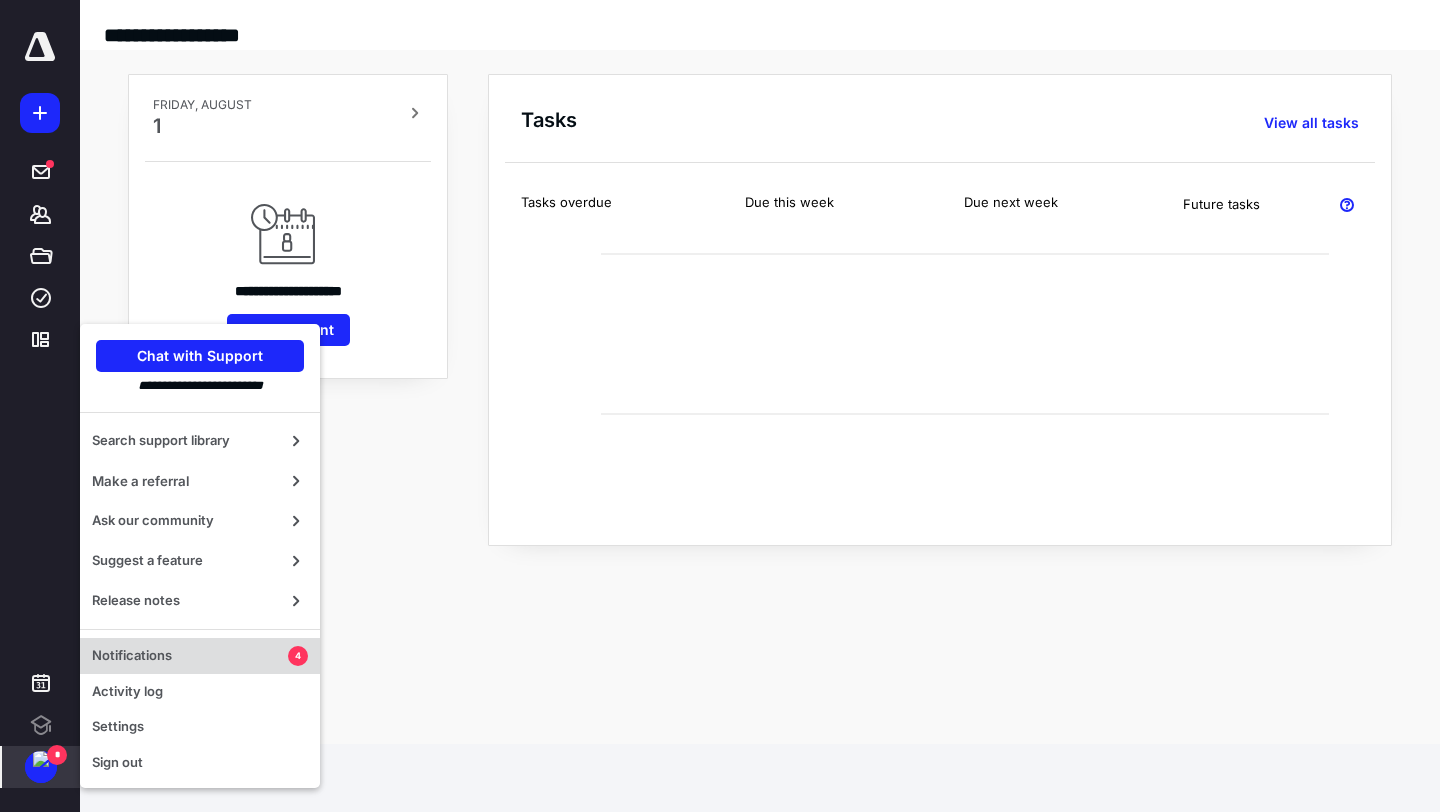 click on "Notifications" at bounding box center (190, 656) 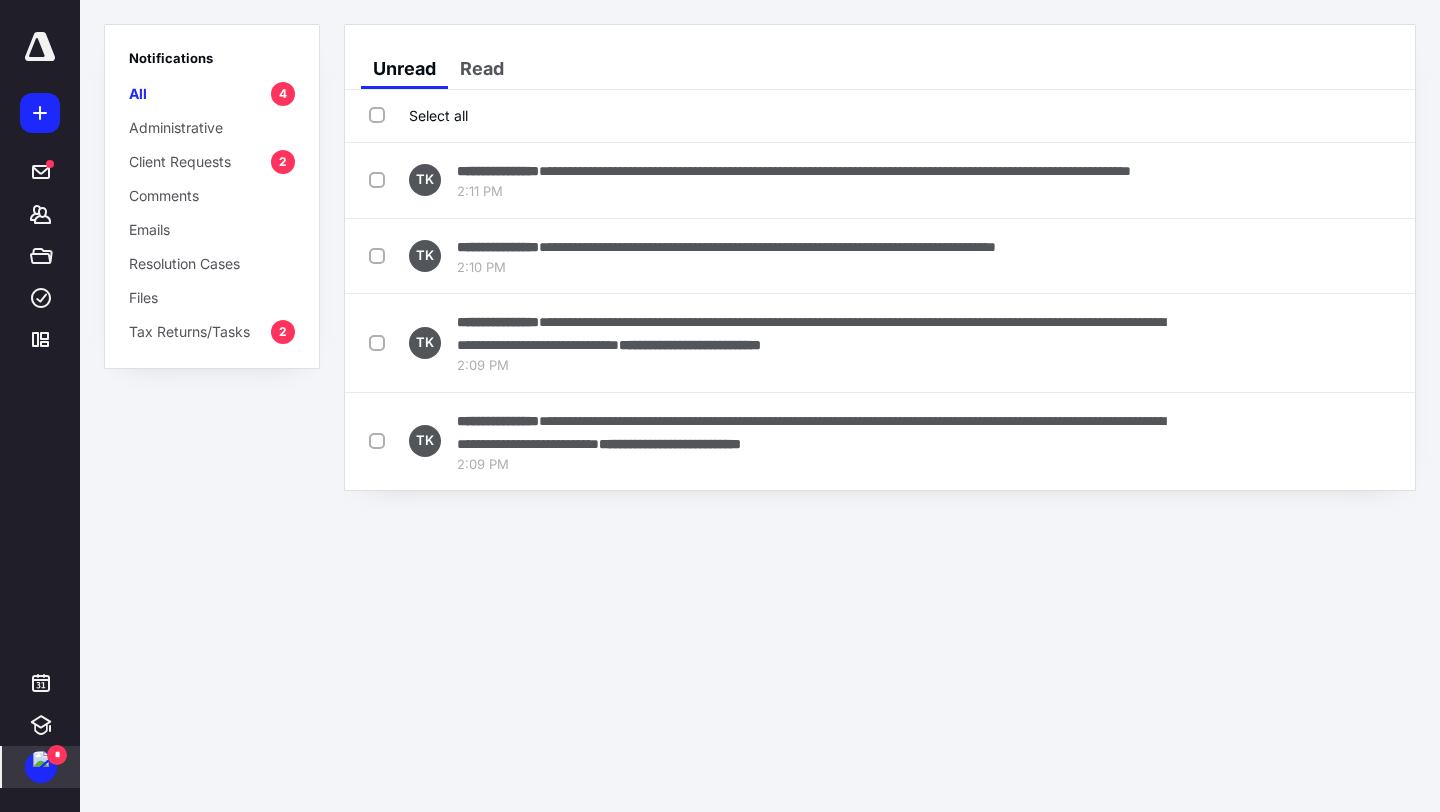 click on "Select all" at bounding box center [418, 115] 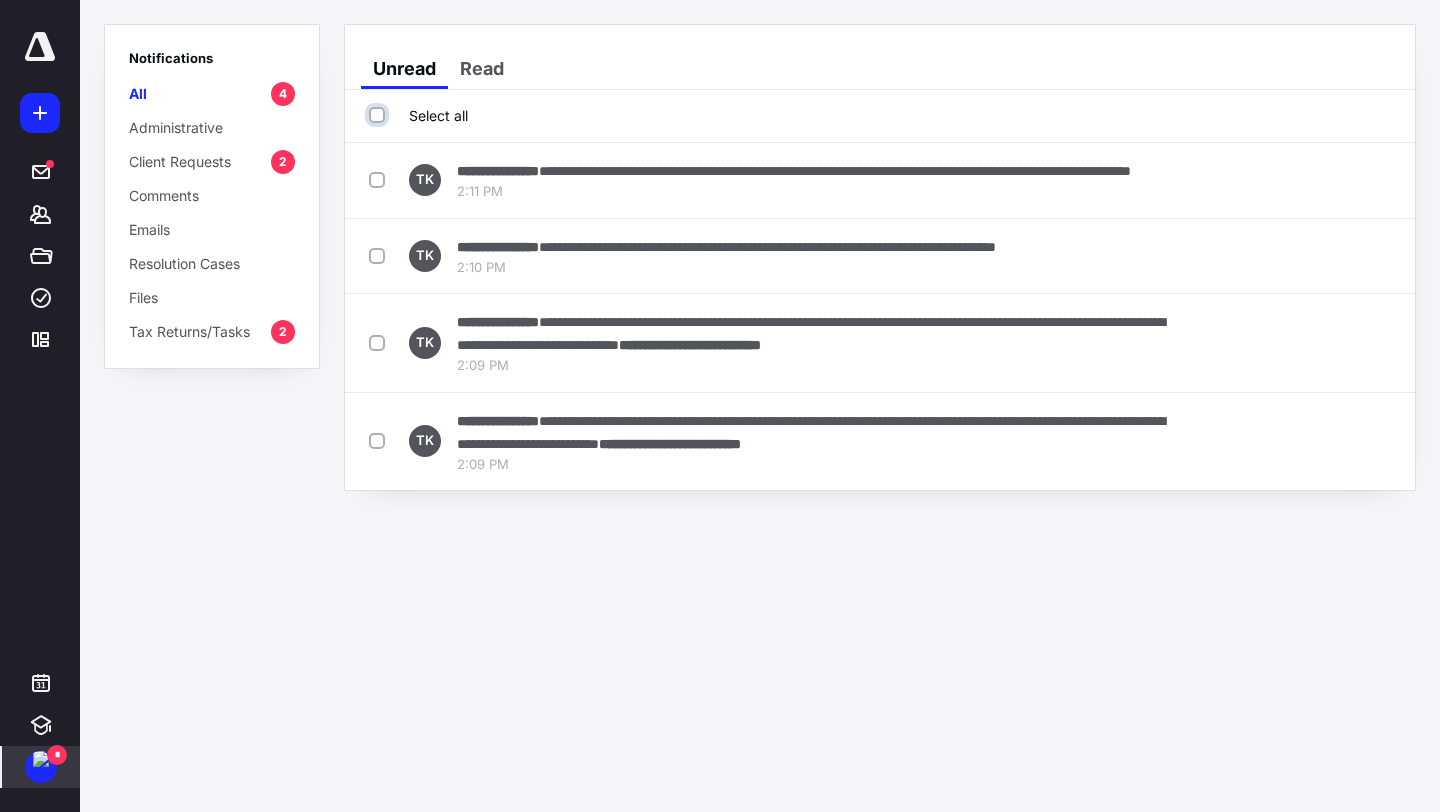 click on "Select all" at bounding box center (379, 115) 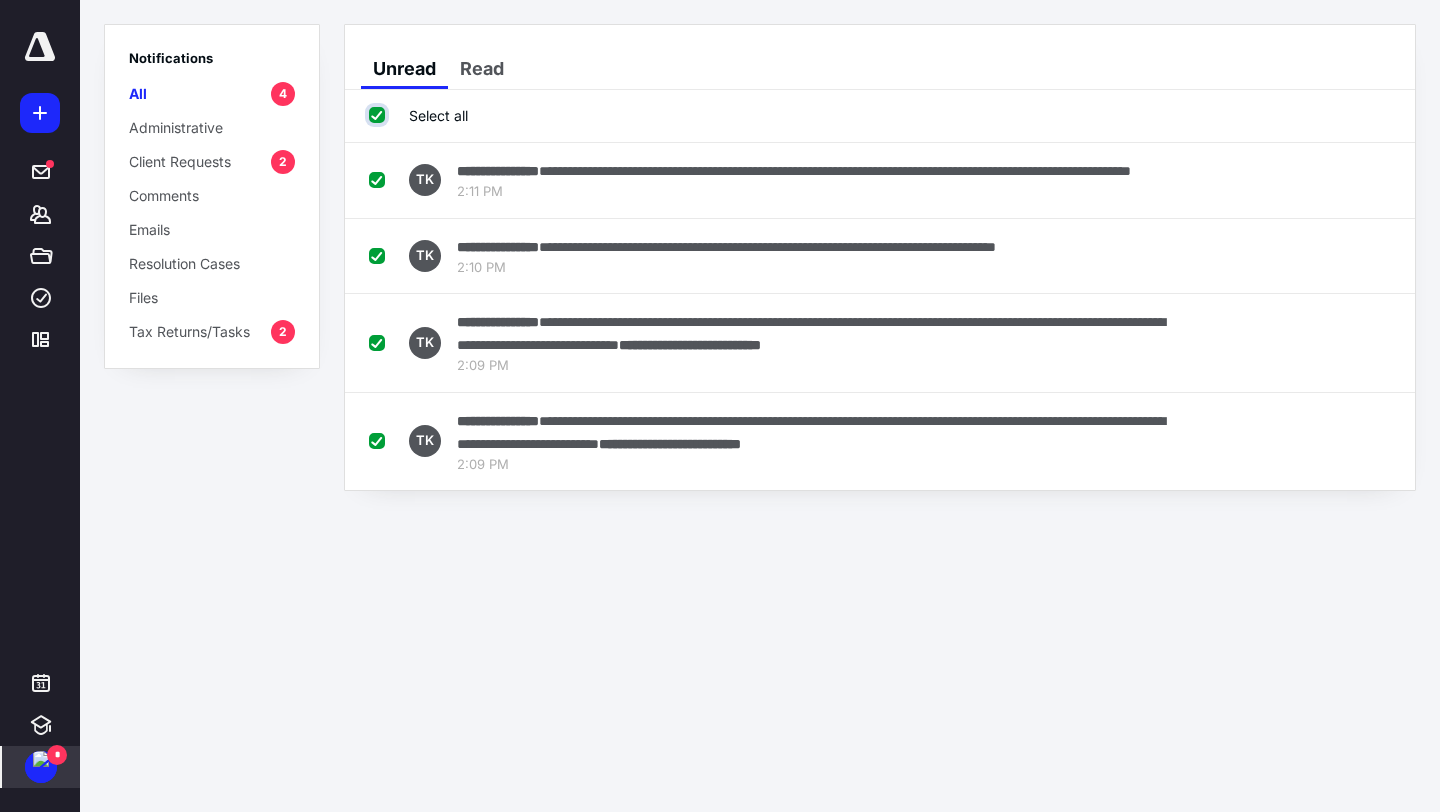 checkbox on "true" 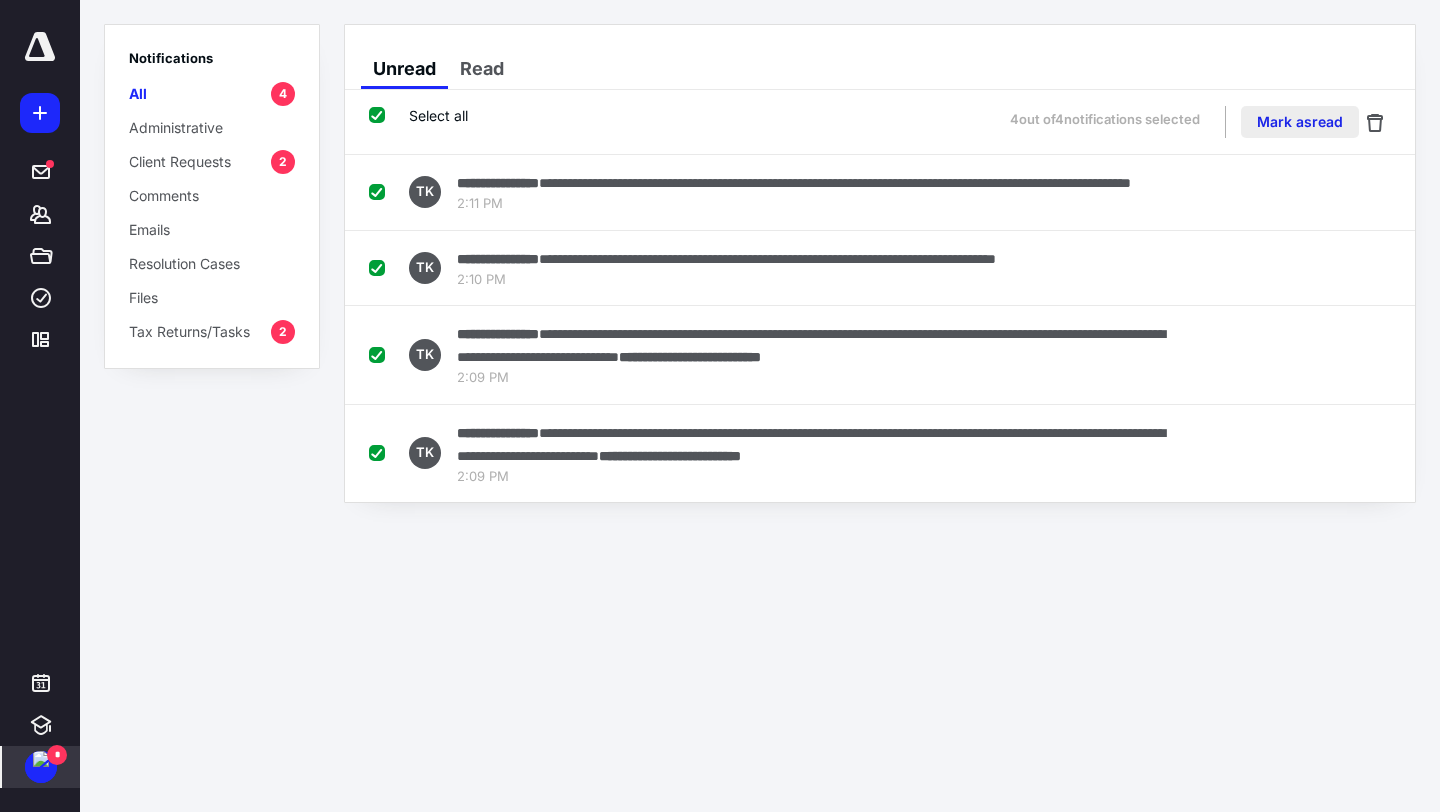 click on "Mark as  read" at bounding box center (1300, 122) 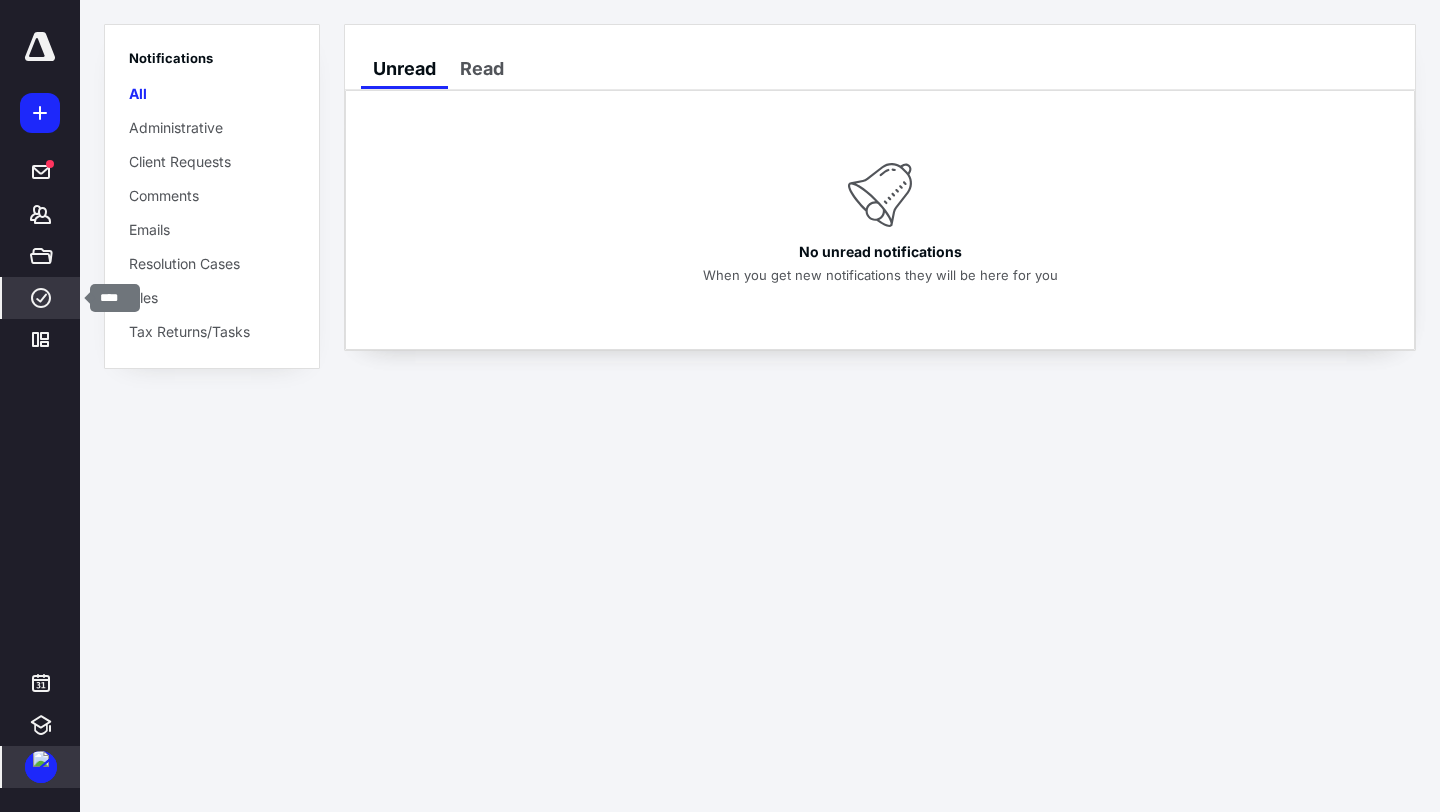 click on "****" at bounding box center (41, 298) 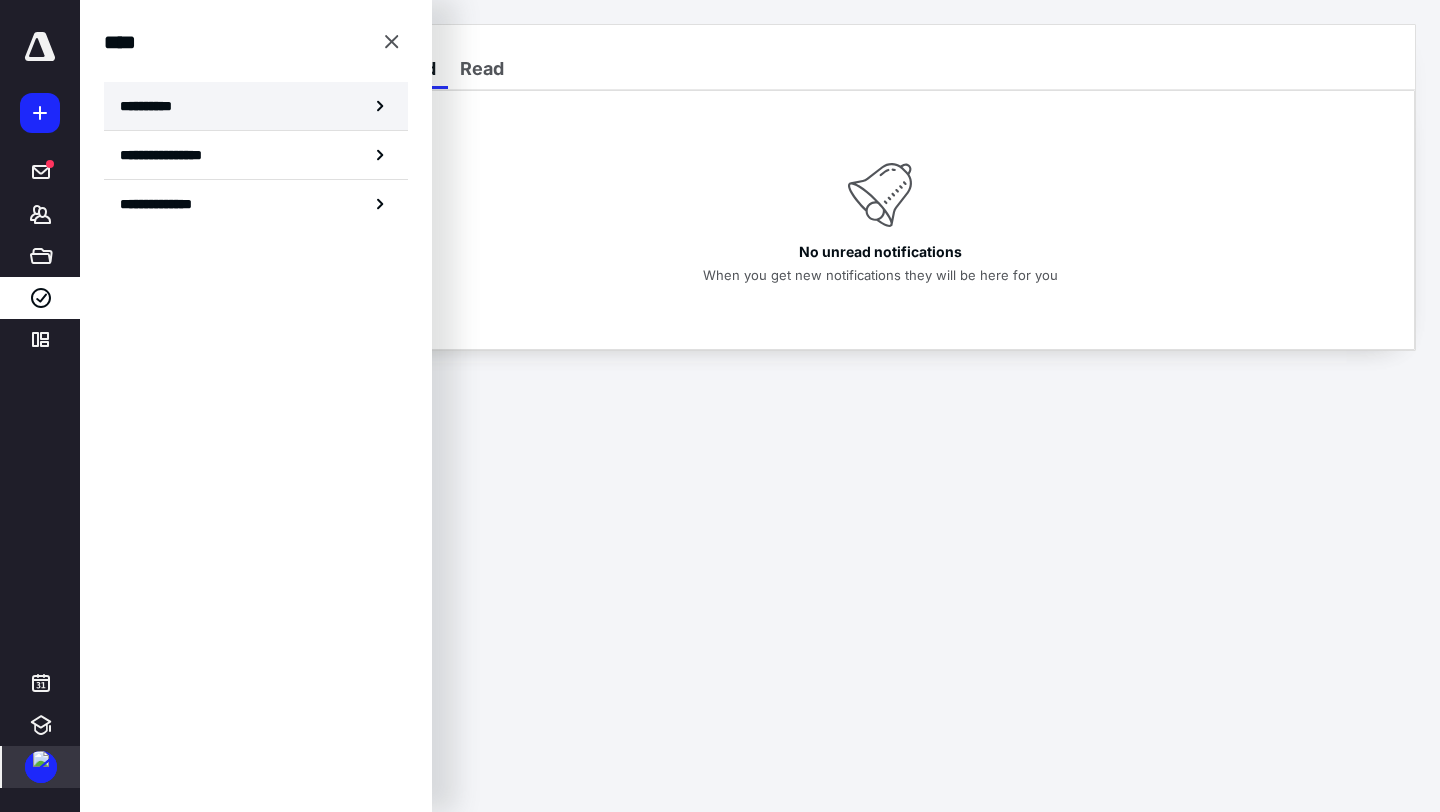 click on "**********" at bounding box center (153, 106) 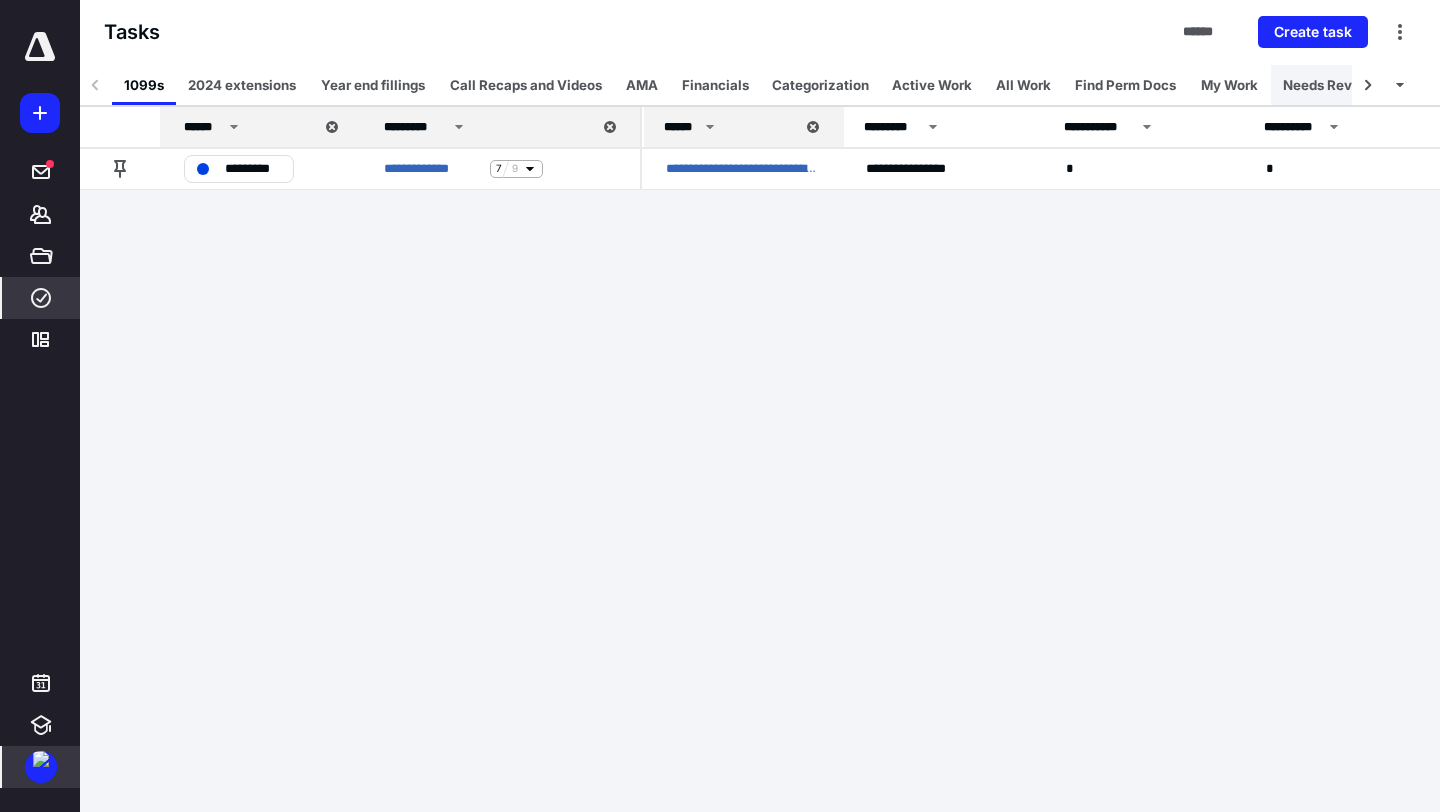 click on "Needs Review" at bounding box center [1329, 85] 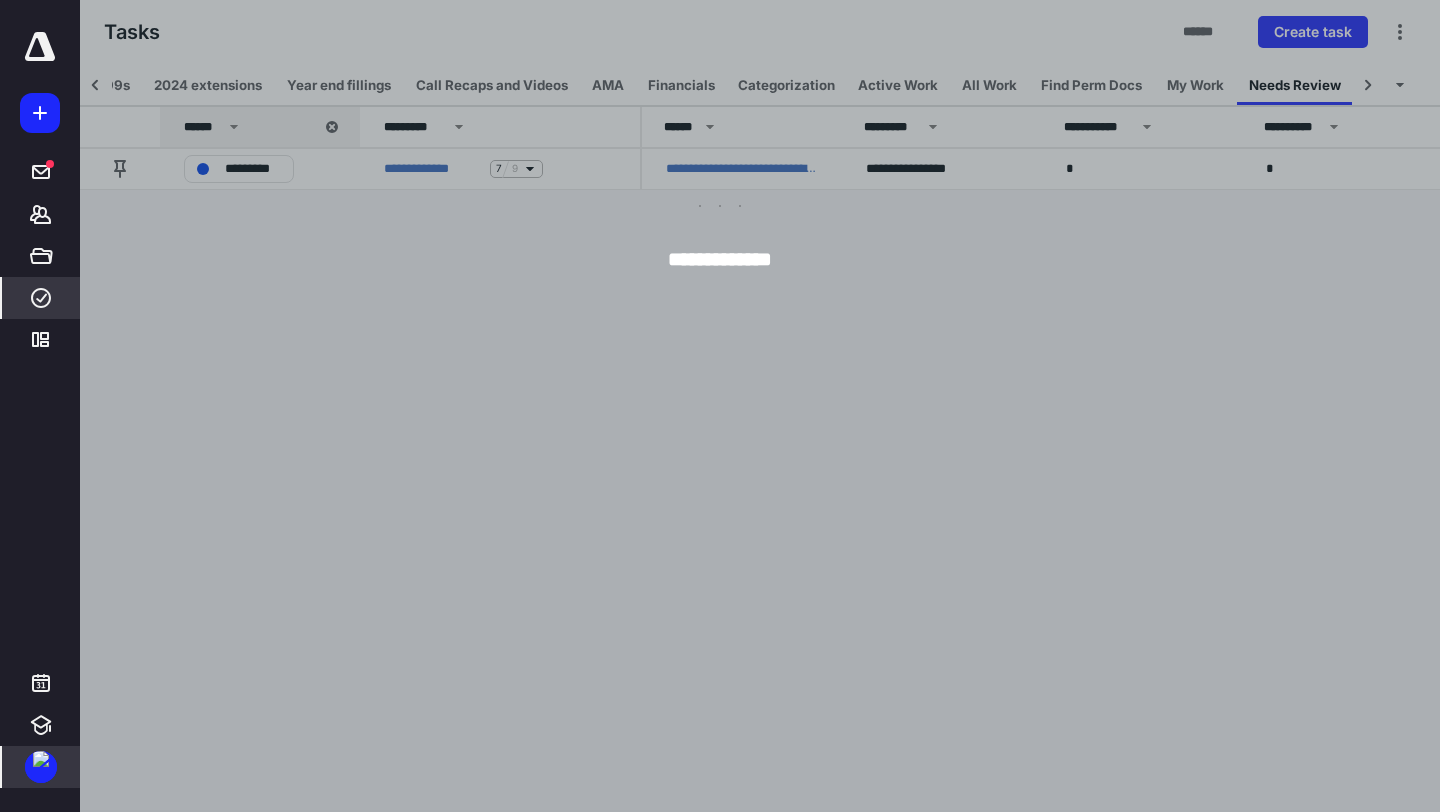 scroll, scrollTop: 0, scrollLeft: 35, axis: horizontal 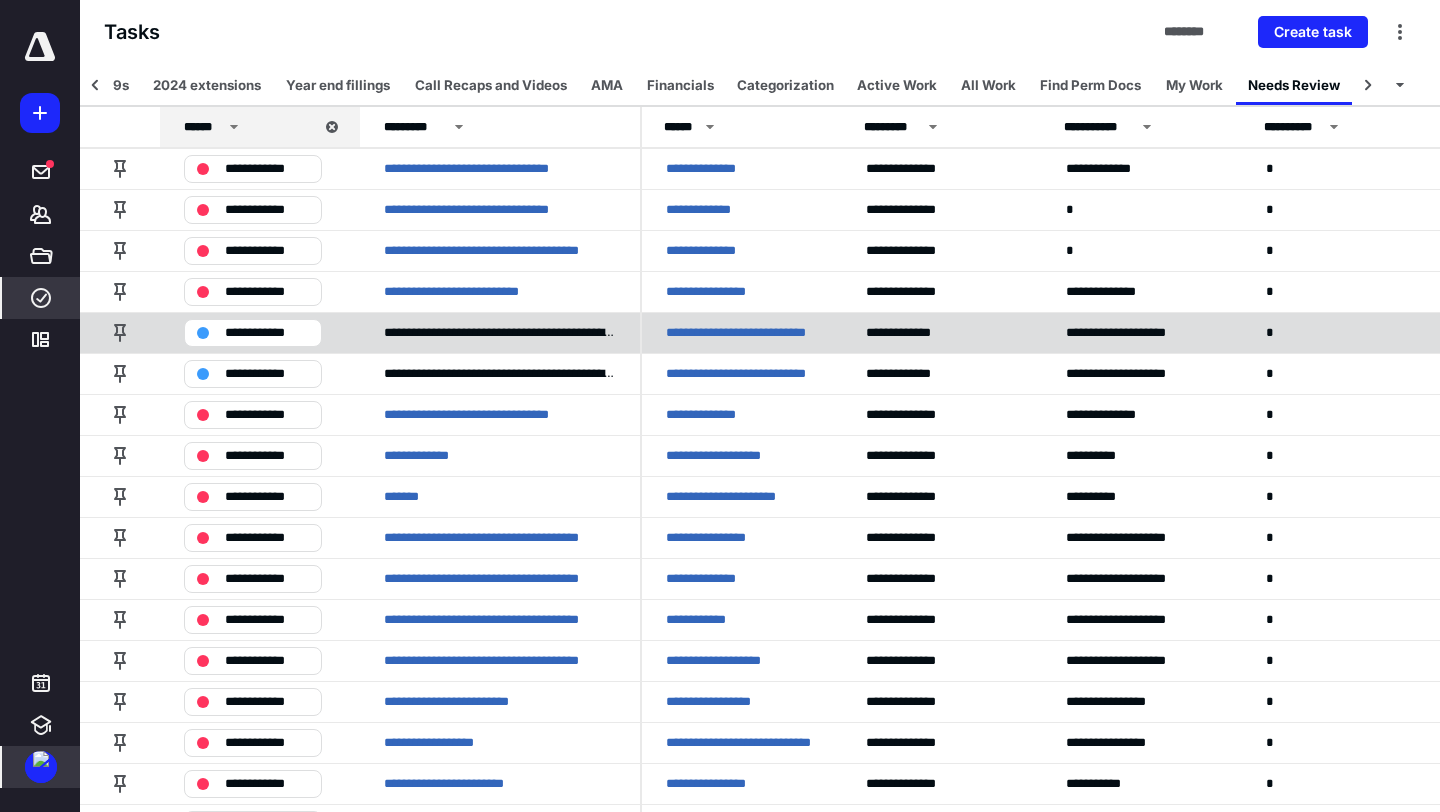 click on "**********" at bounding box center [742, 333] 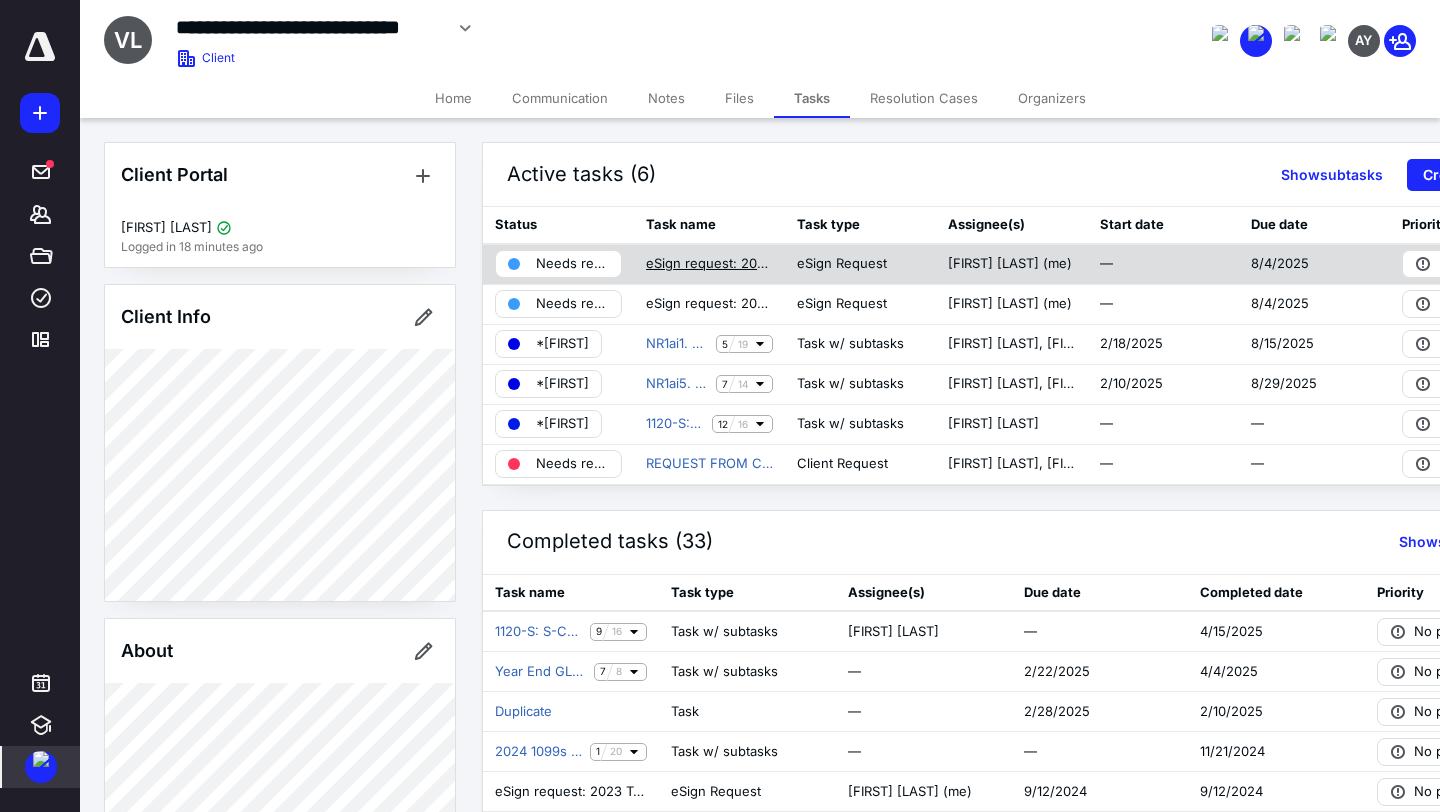 click on "eSign request: 2024 Signature Documents (VITALITY HEALTH CENTERS LLC).pdf" at bounding box center (709, 264) 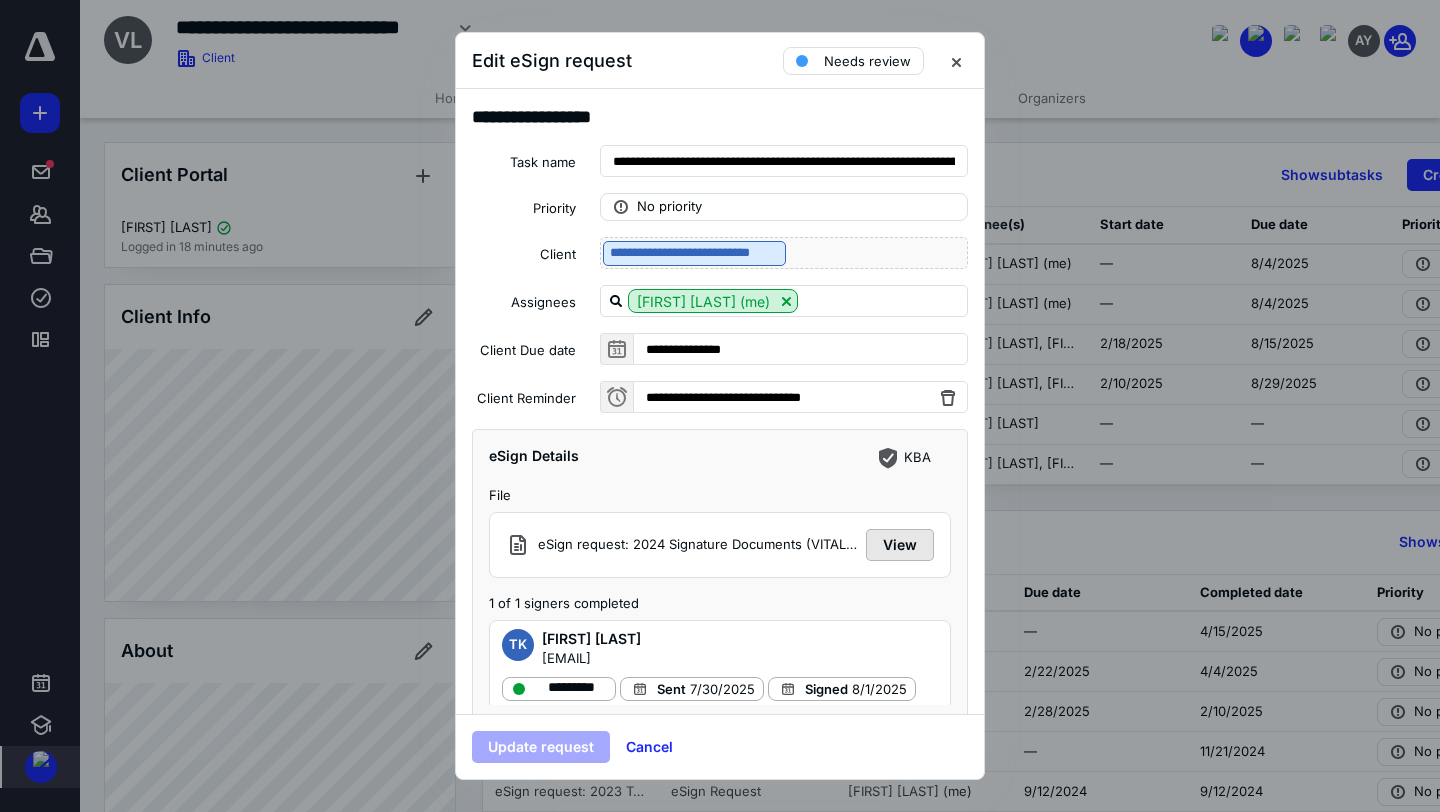 click on "View" at bounding box center [900, 545] 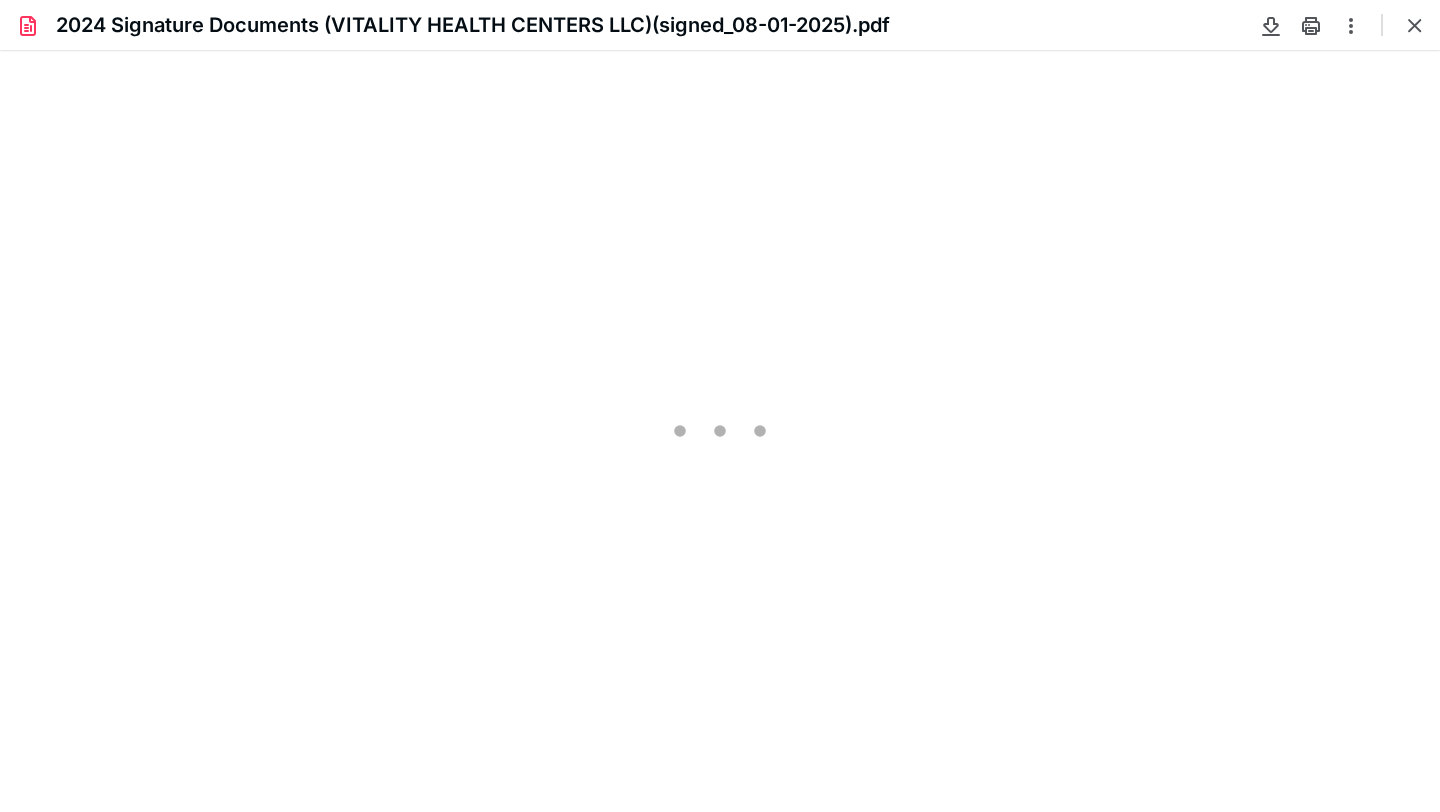 scroll, scrollTop: 0, scrollLeft: 0, axis: both 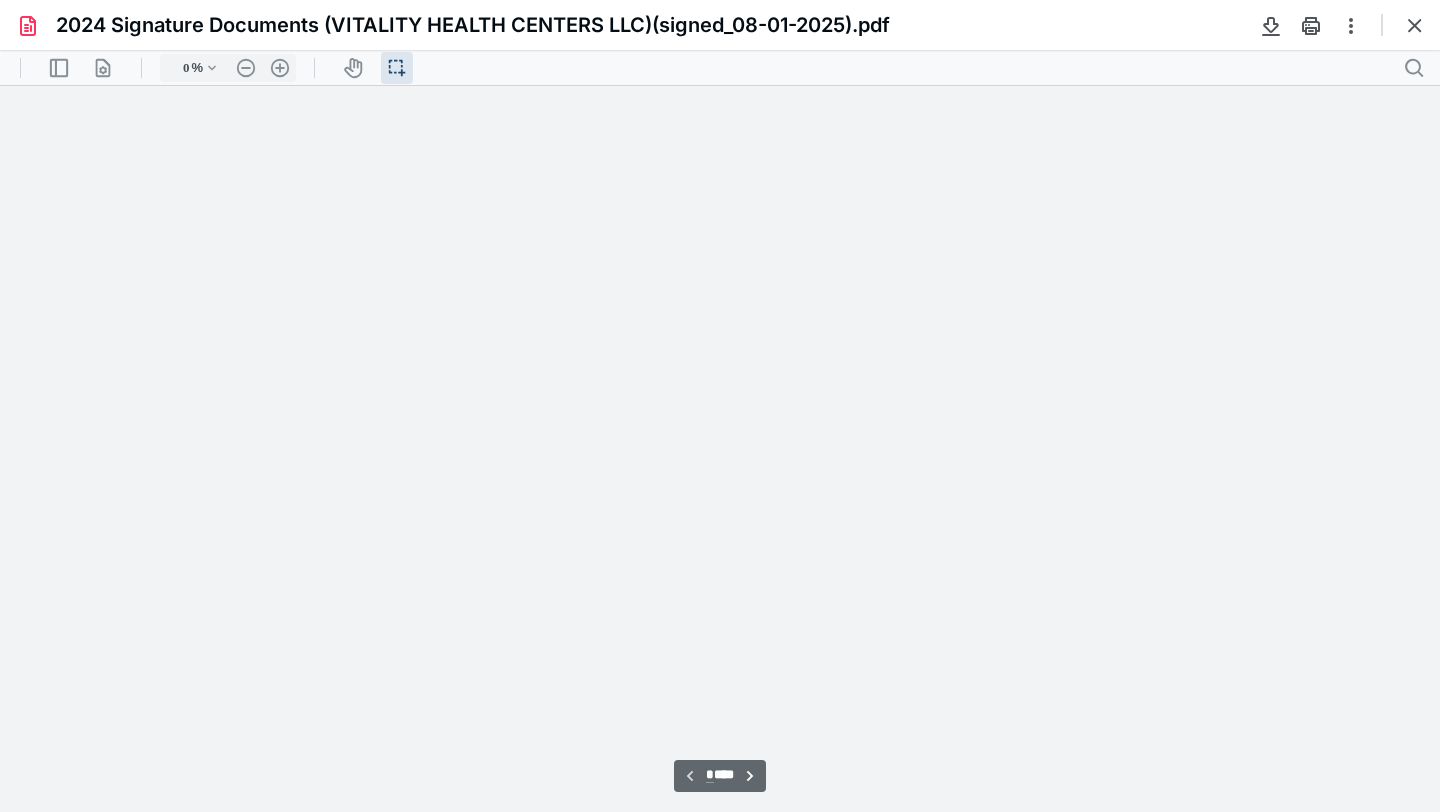 type on "91" 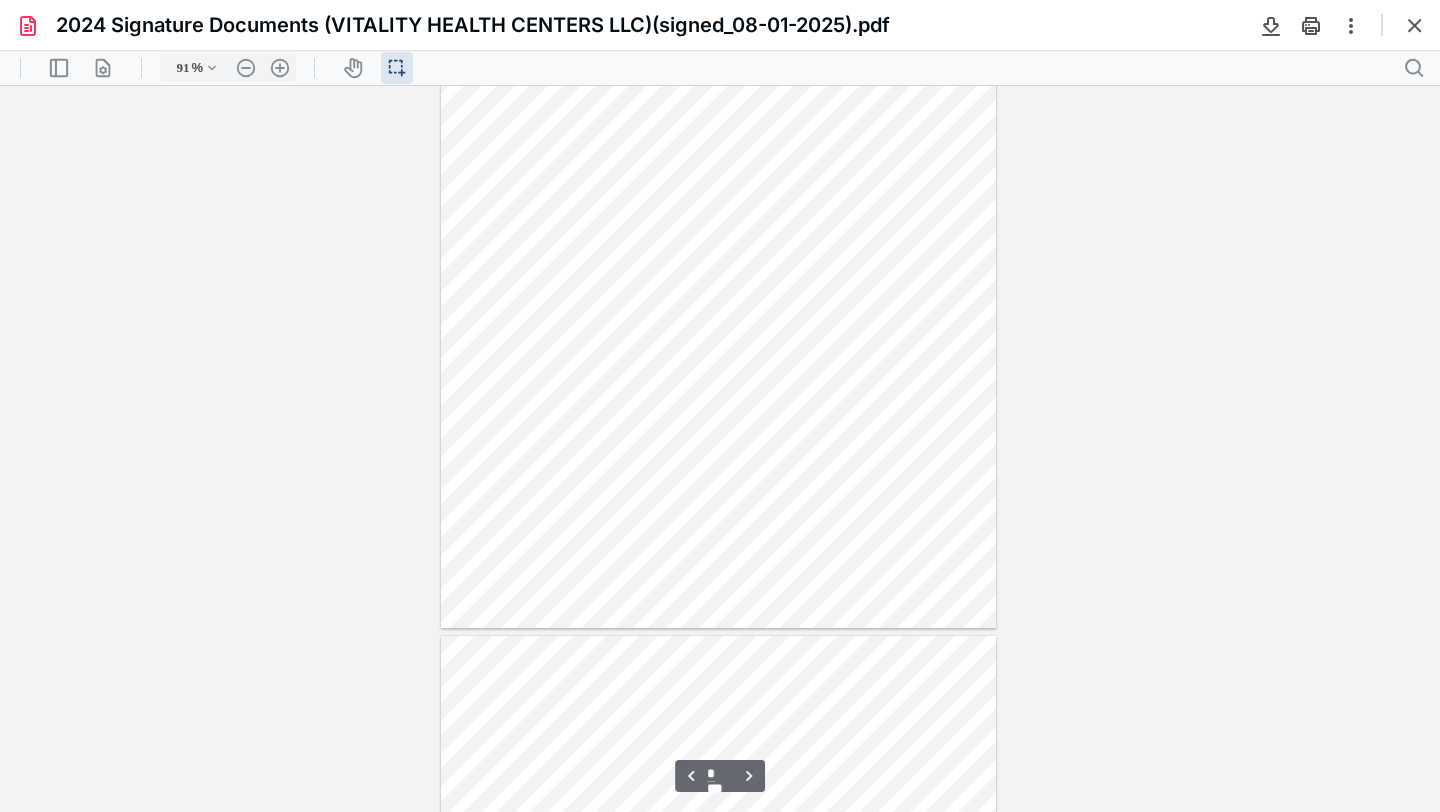 scroll, scrollTop: 2441, scrollLeft: 0, axis: vertical 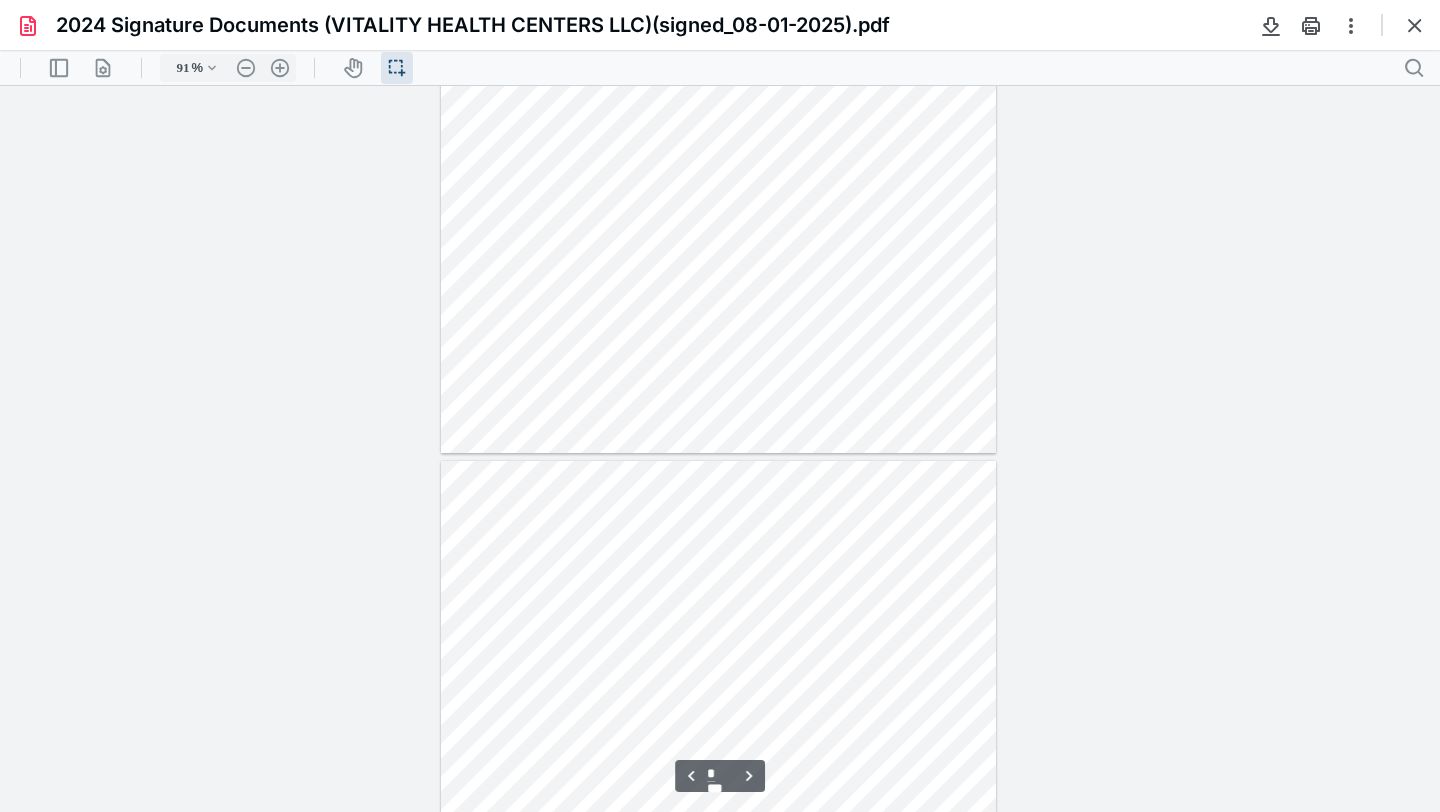 type on "*" 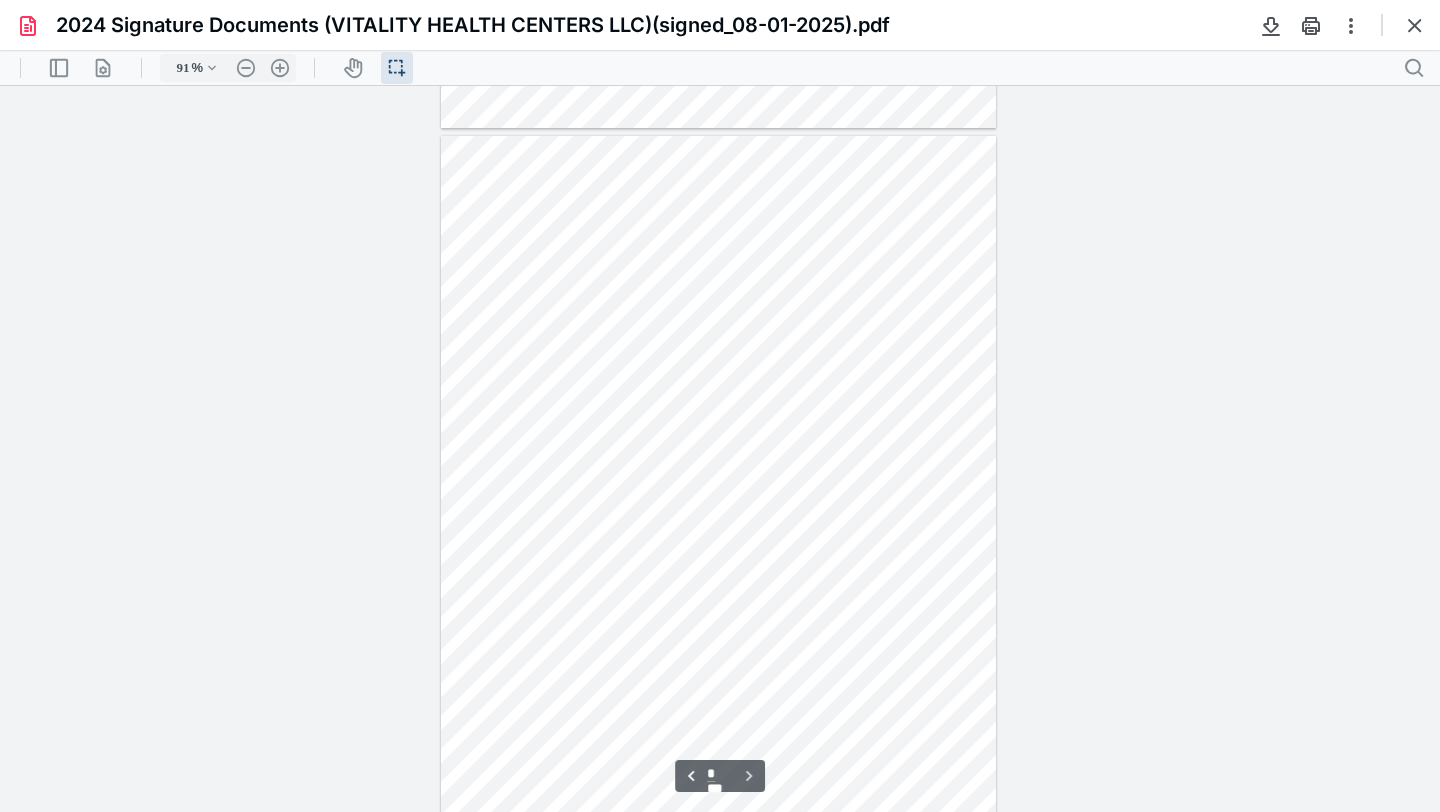 scroll, scrollTop: 2904, scrollLeft: 0, axis: vertical 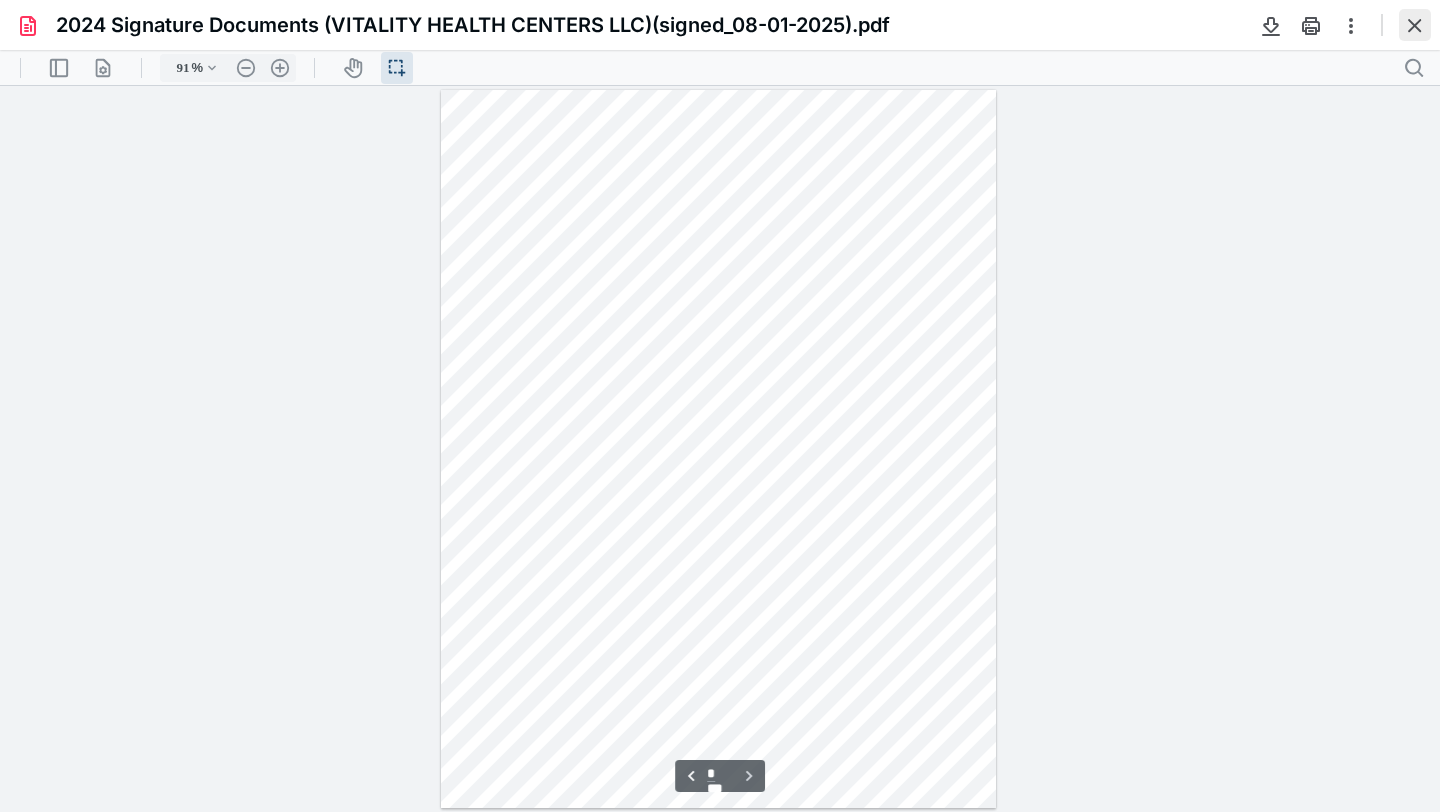 click at bounding box center (1415, 25) 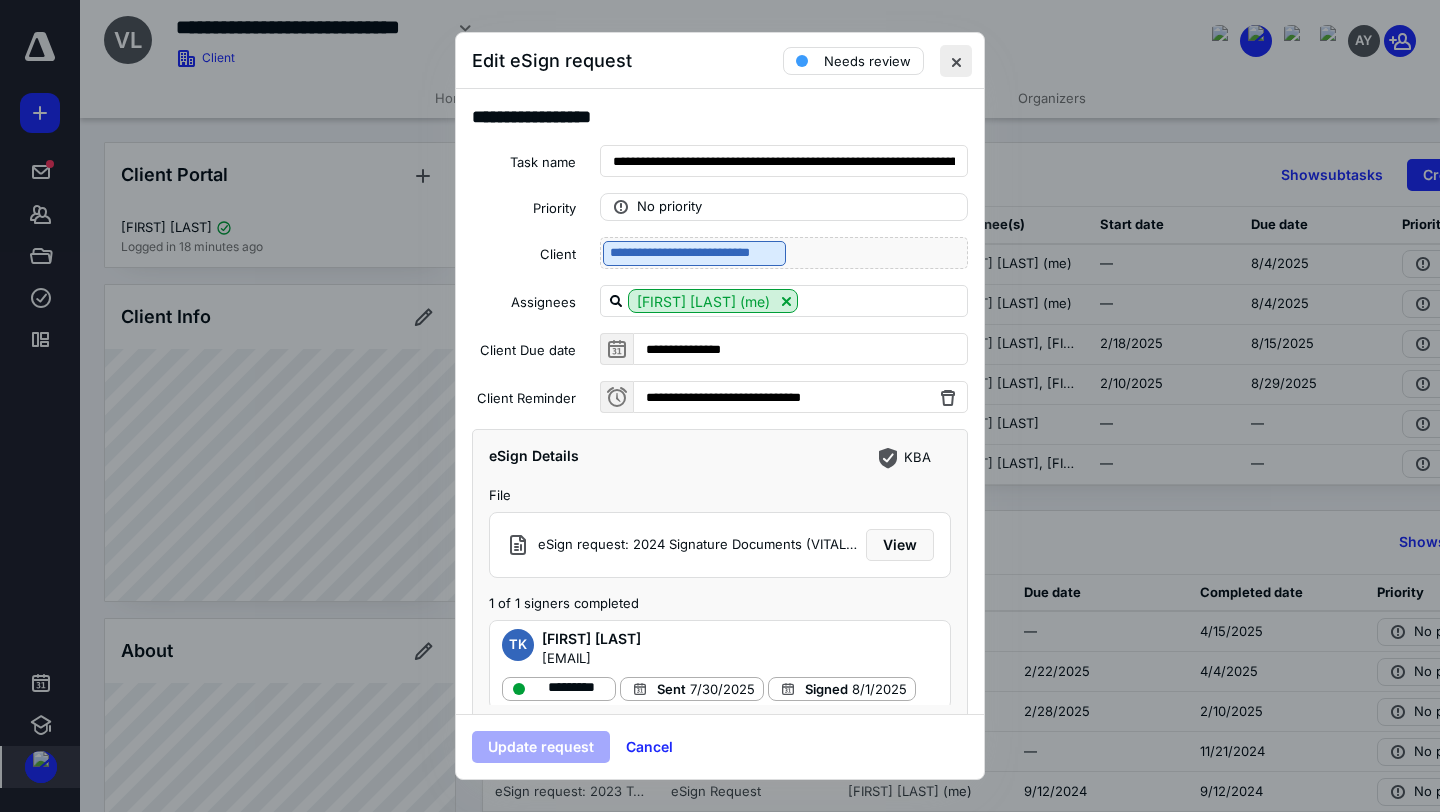 click at bounding box center [956, 61] 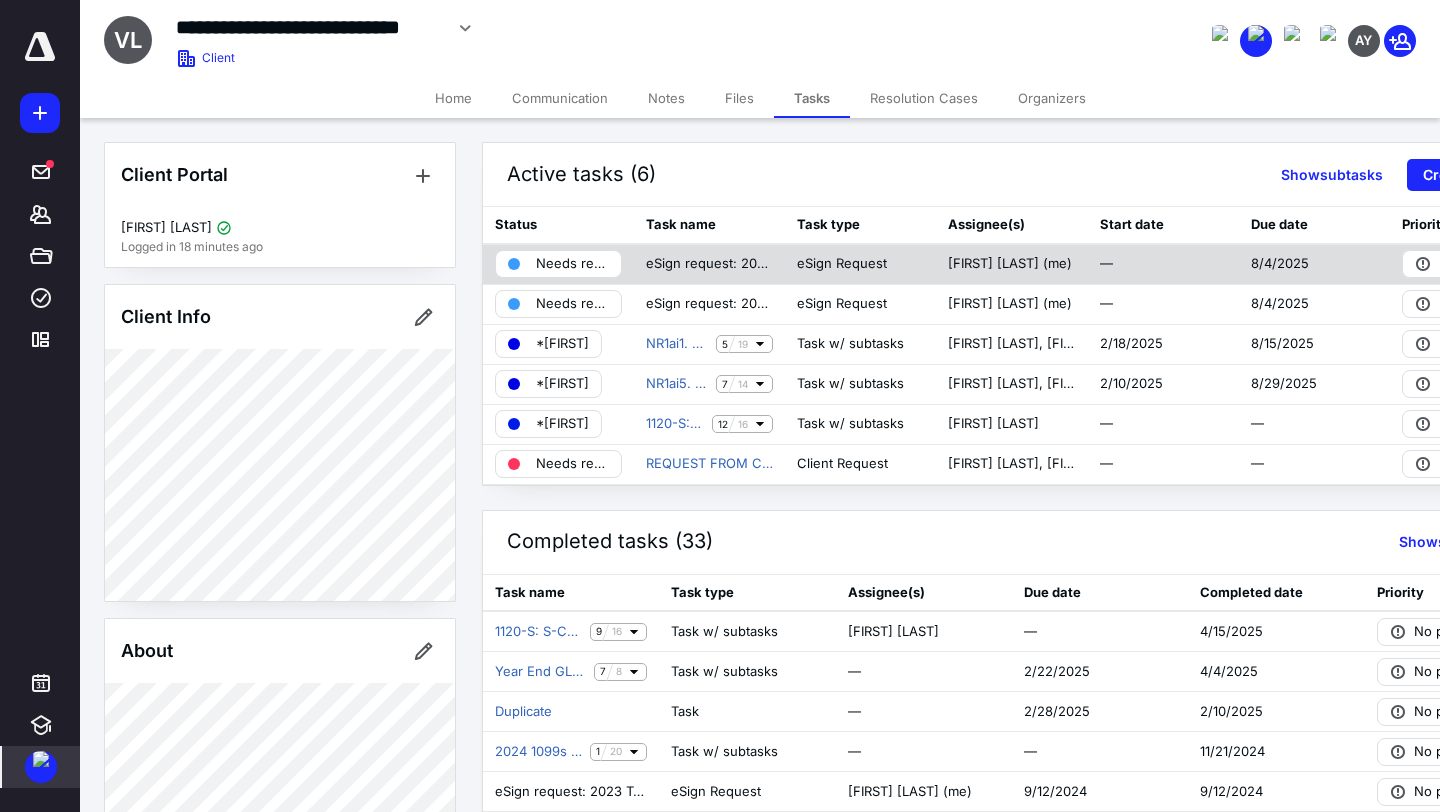click on "Needs review" at bounding box center (572, 264) 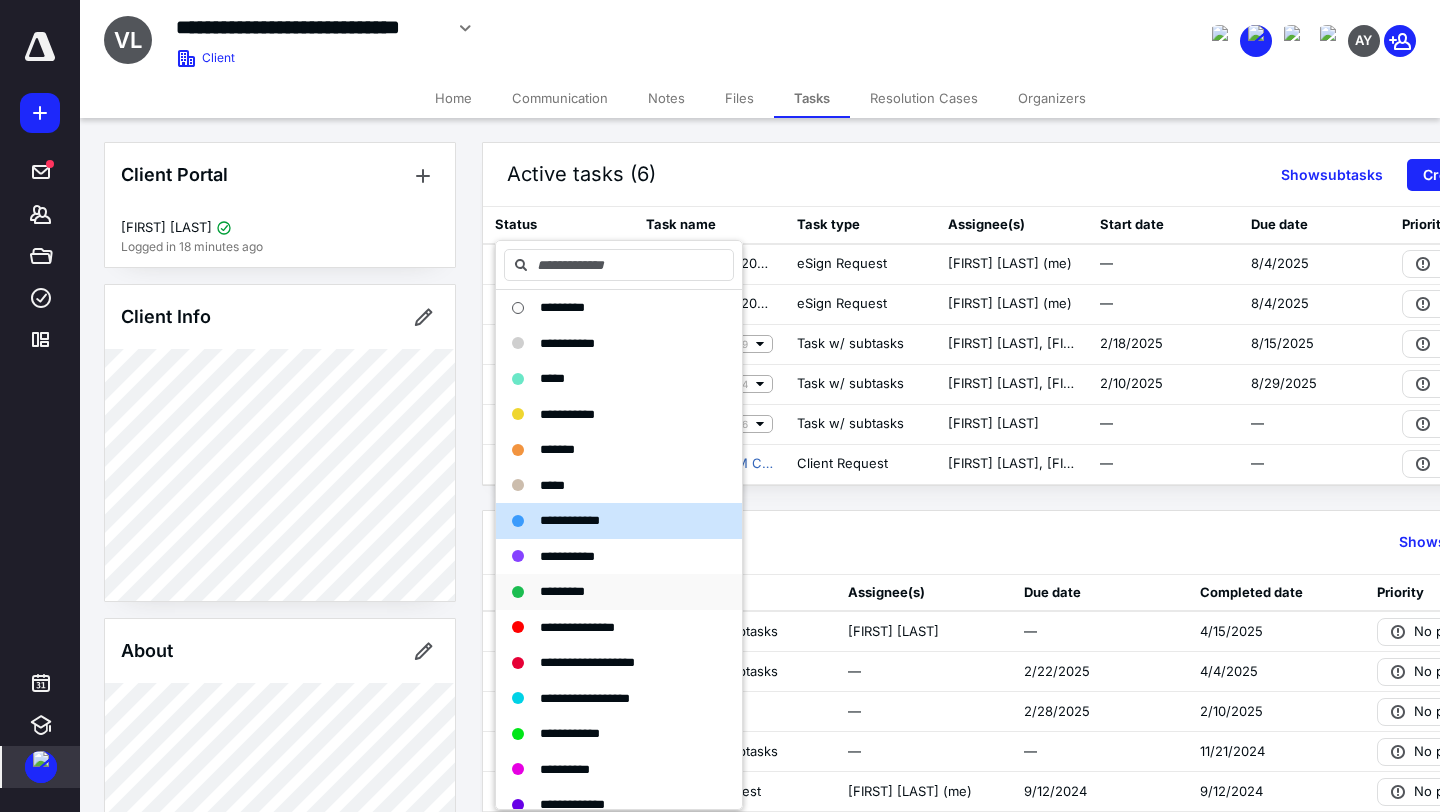 click on "*********" at bounding box center (619, 592) 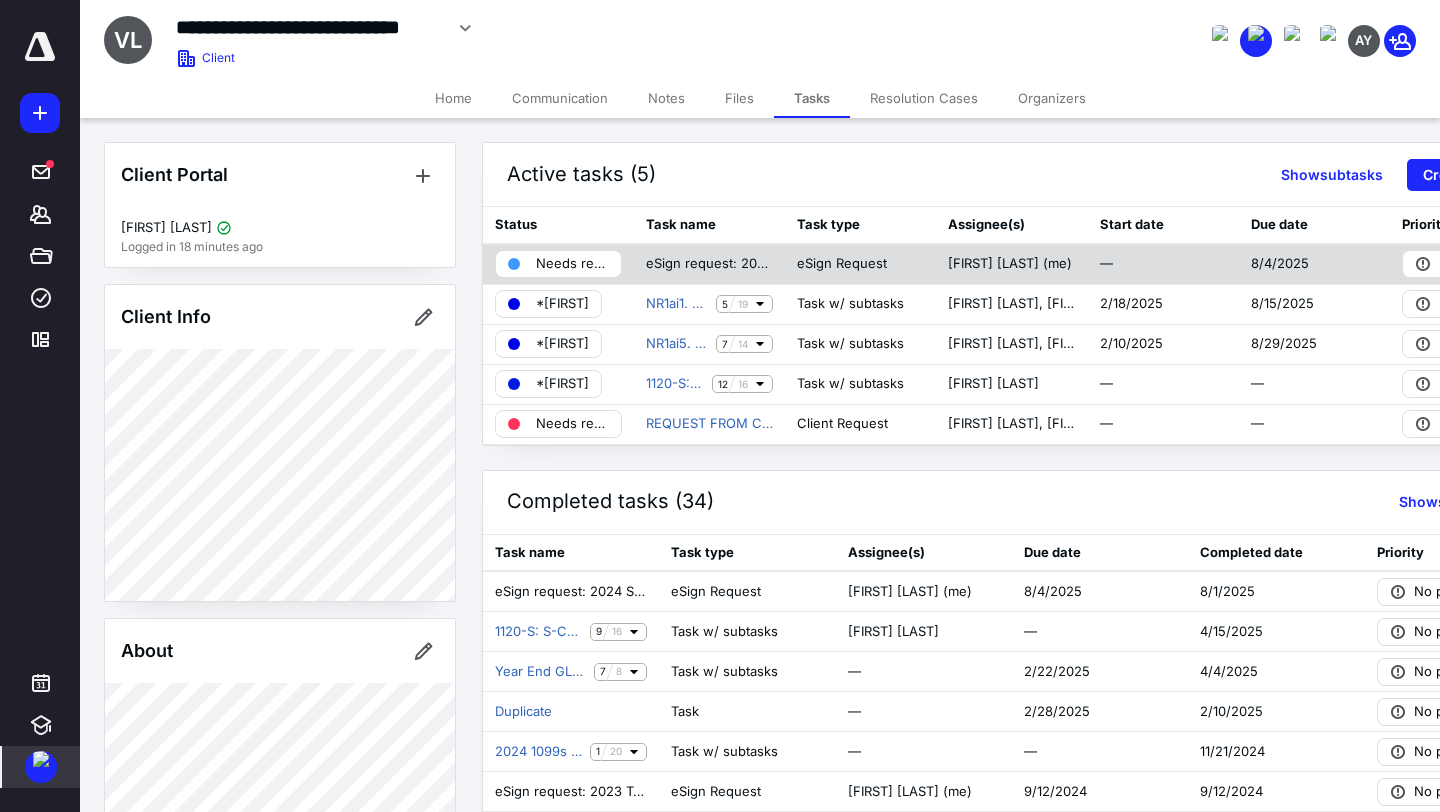 click on "Needs review" at bounding box center (572, 264) 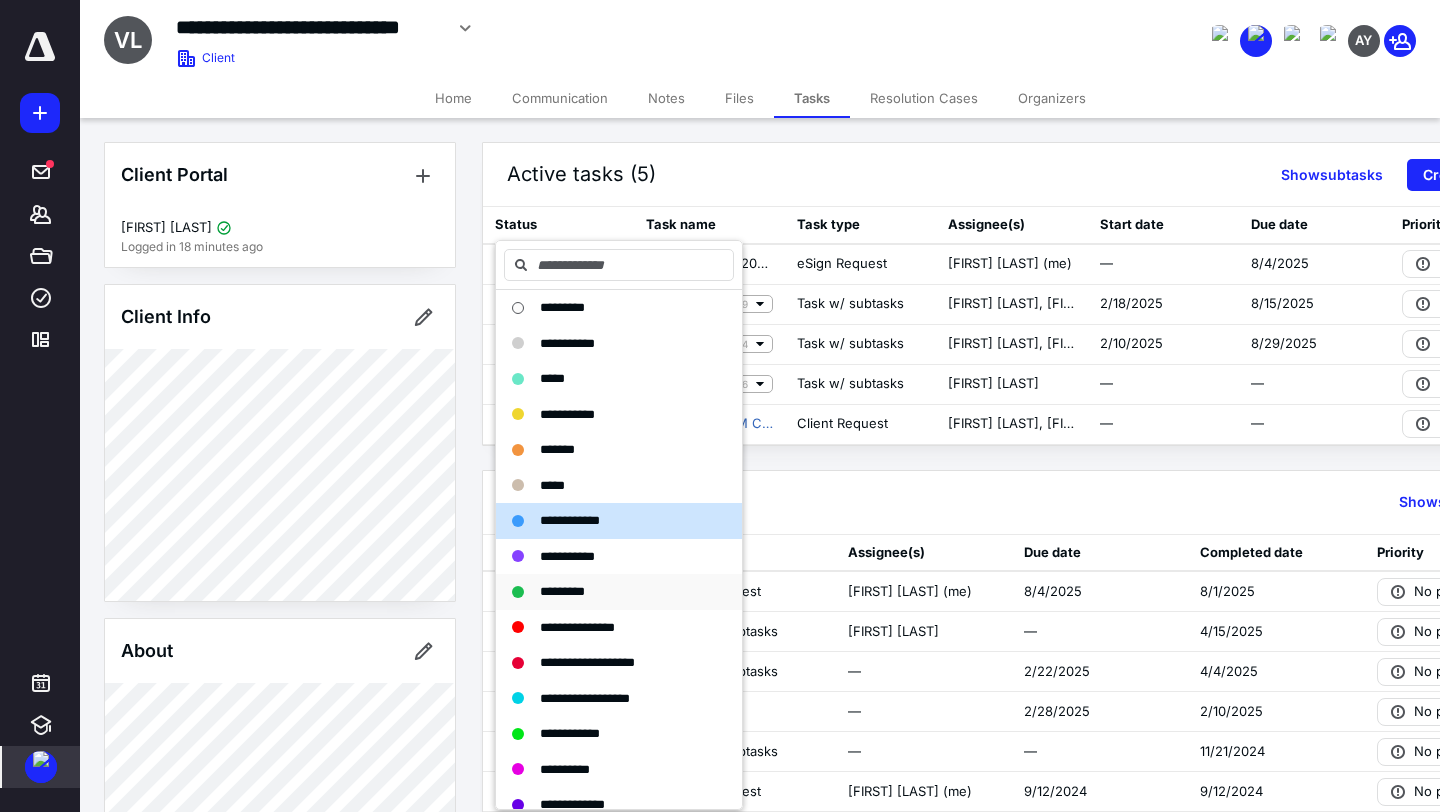 click on "*********" at bounding box center [562, 592] 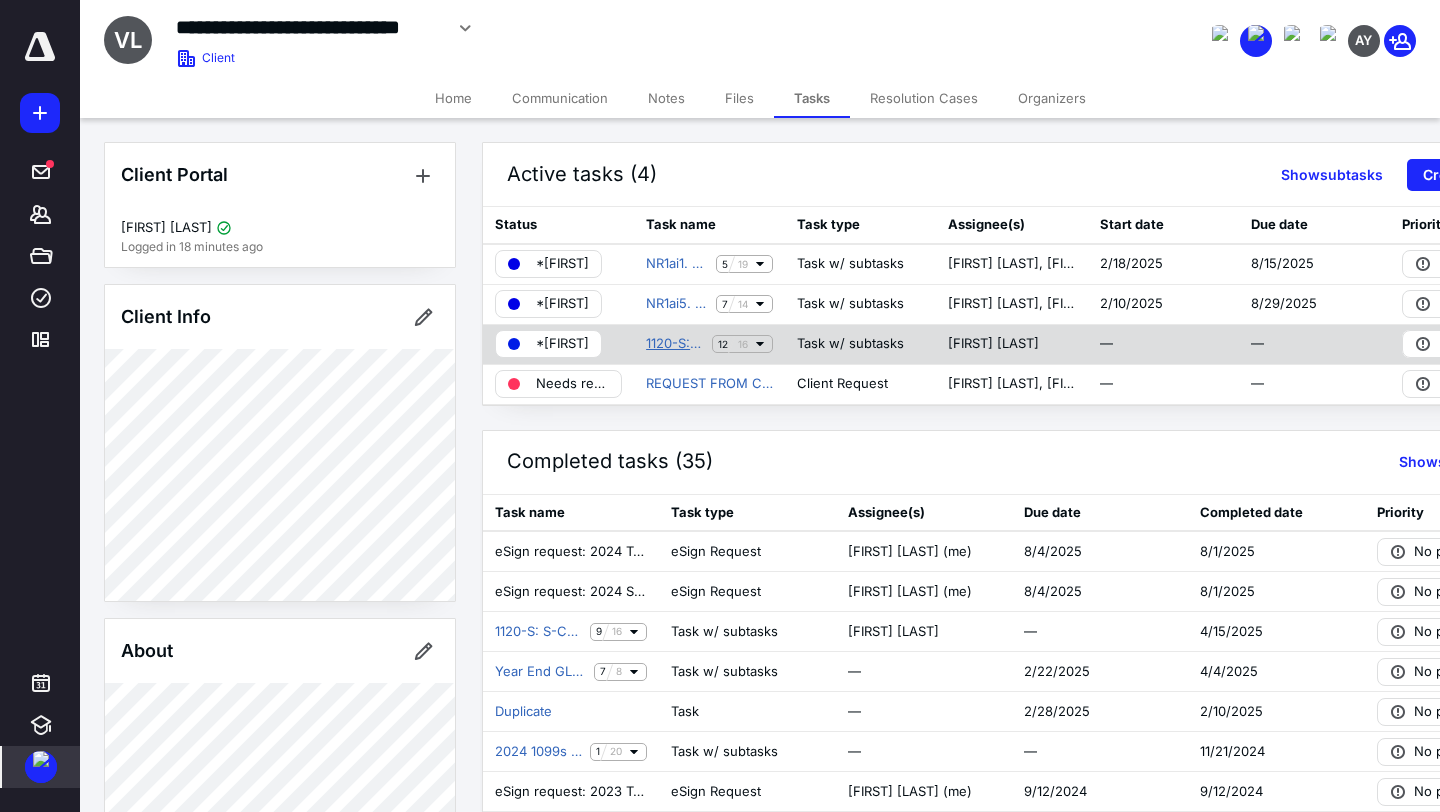 click on "1120-S: S-Corporation Tax Return - 2024" at bounding box center (675, 344) 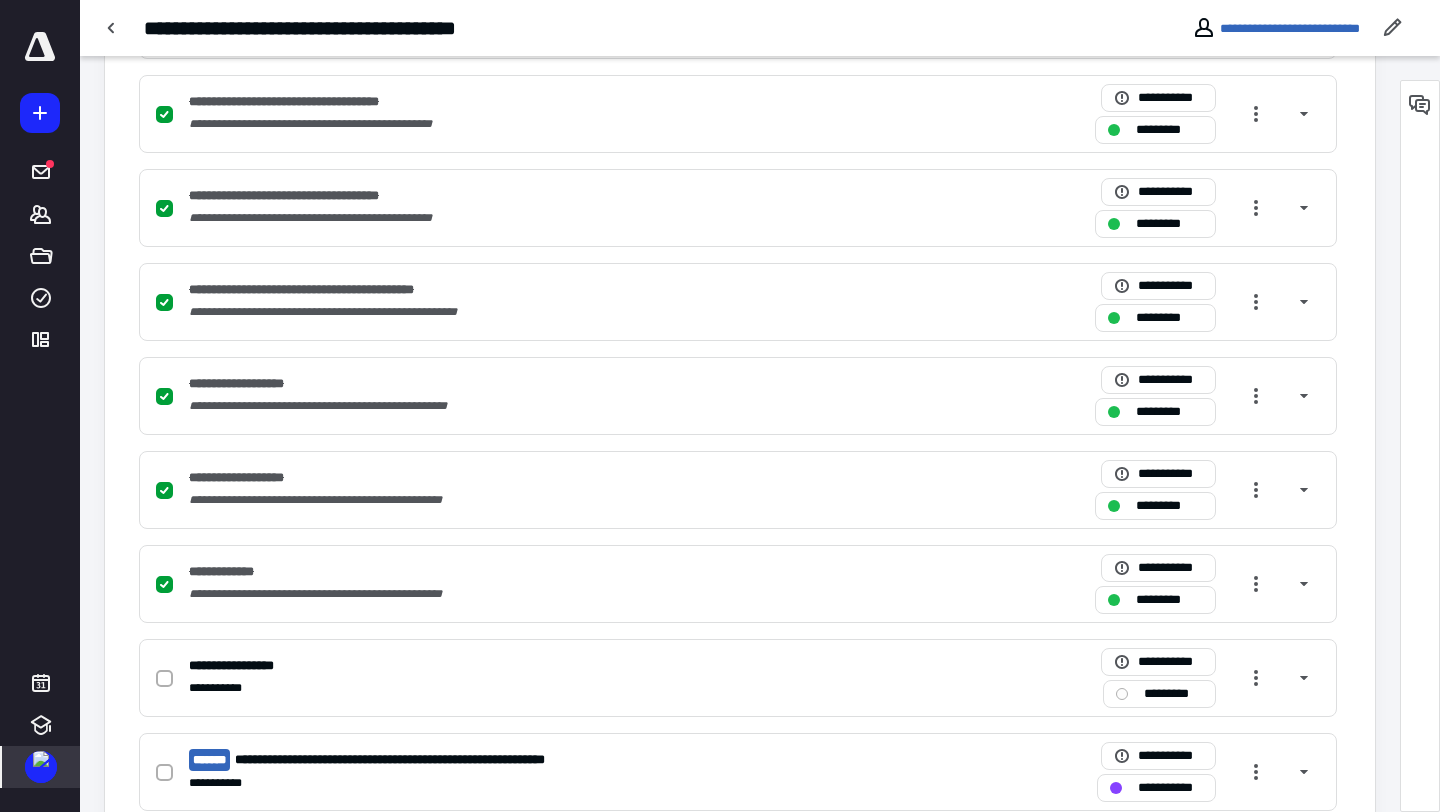 scroll, scrollTop: 1303, scrollLeft: 0, axis: vertical 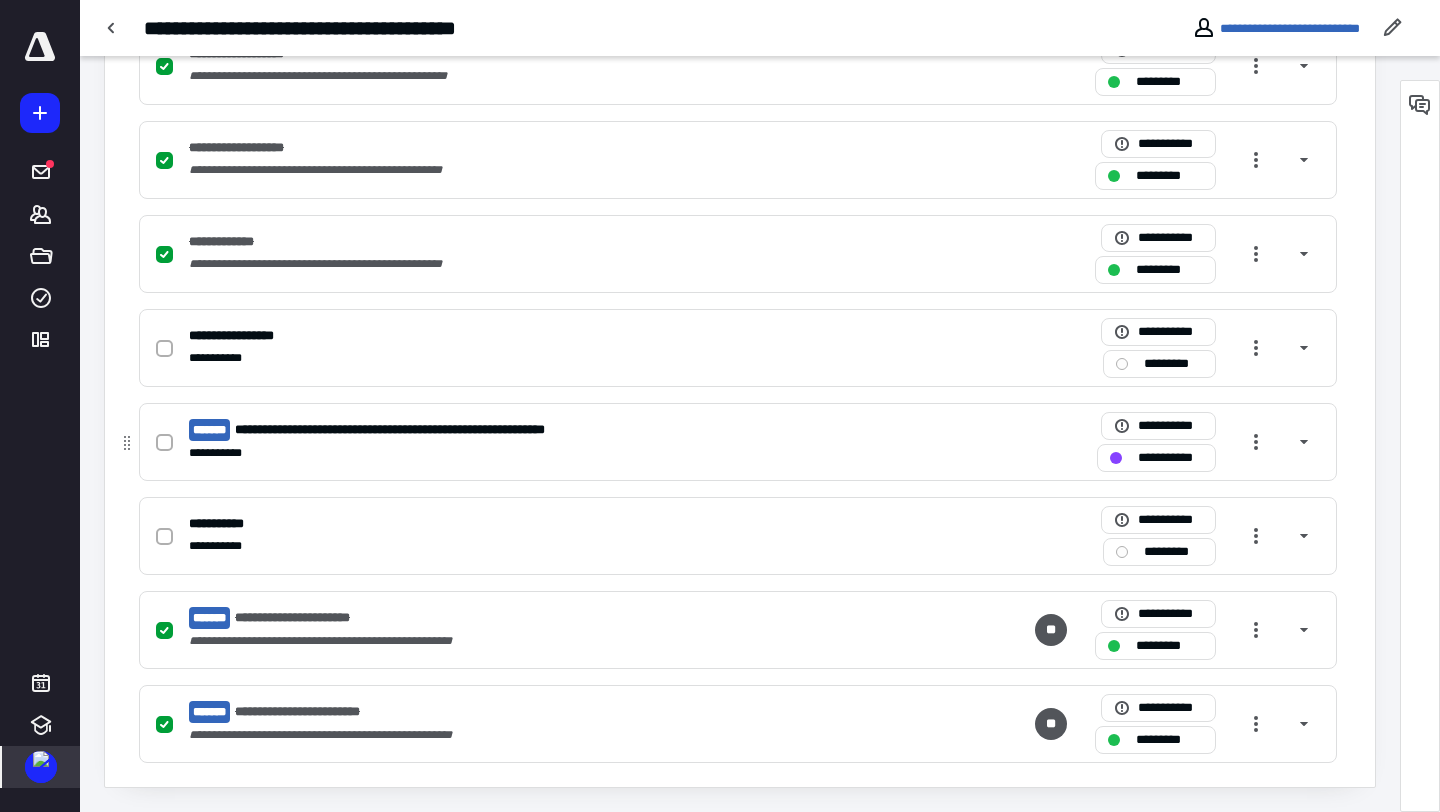 click on "**********" at bounding box center [430, 430] 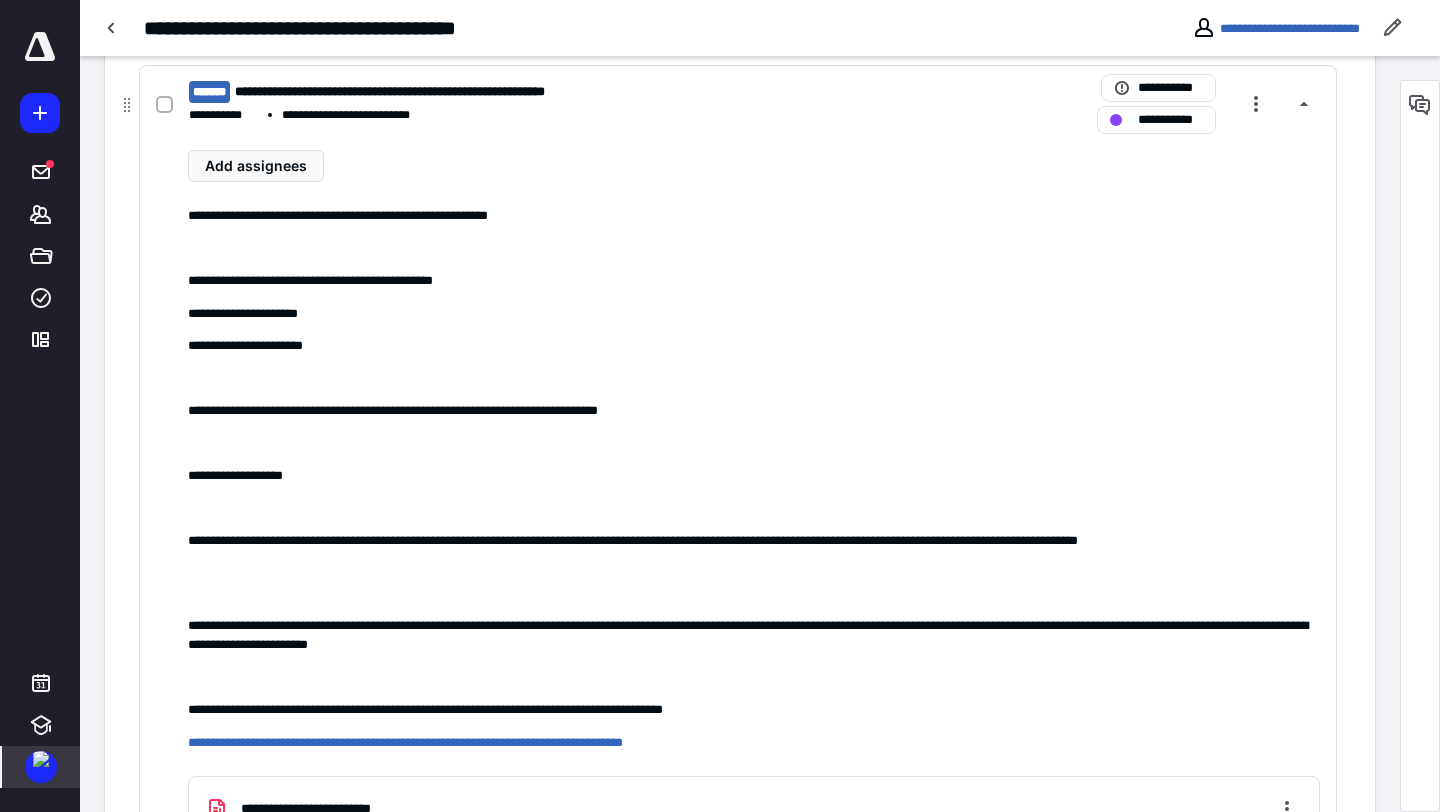 scroll, scrollTop: 1526, scrollLeft: 0, axis: vertical 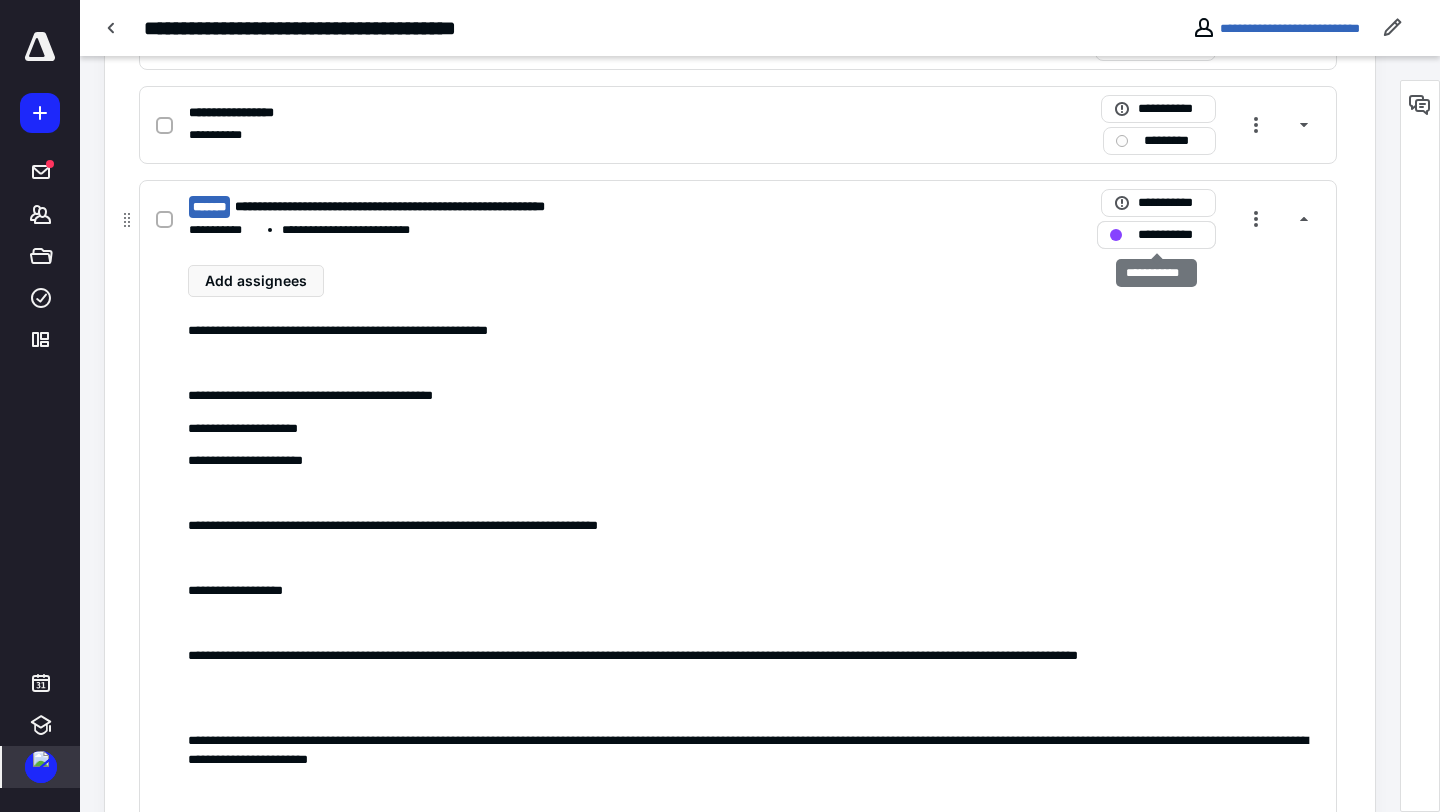 click on "**********" at bounding box center (1170, 235) 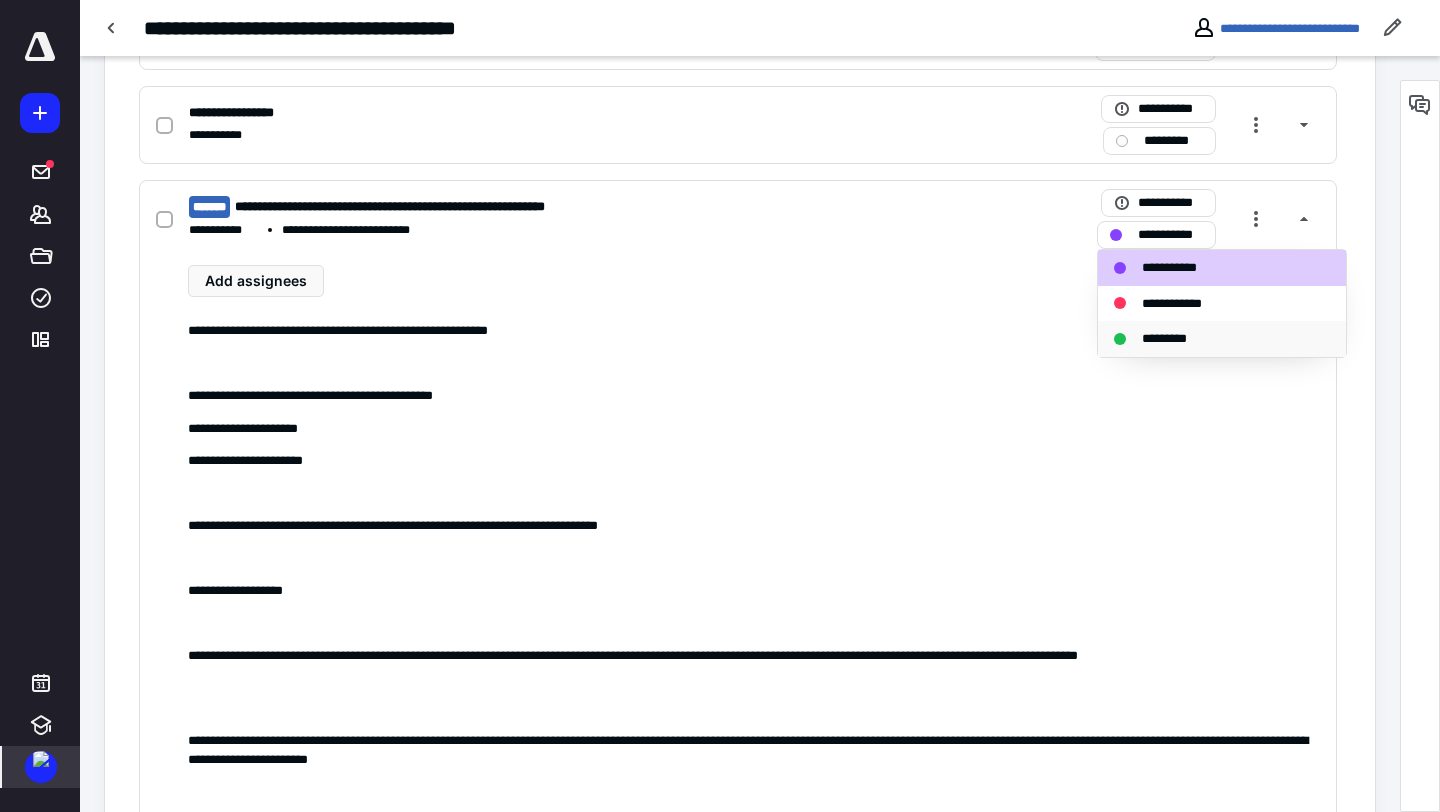 click on "*********" at bounding box center [1175, 339] 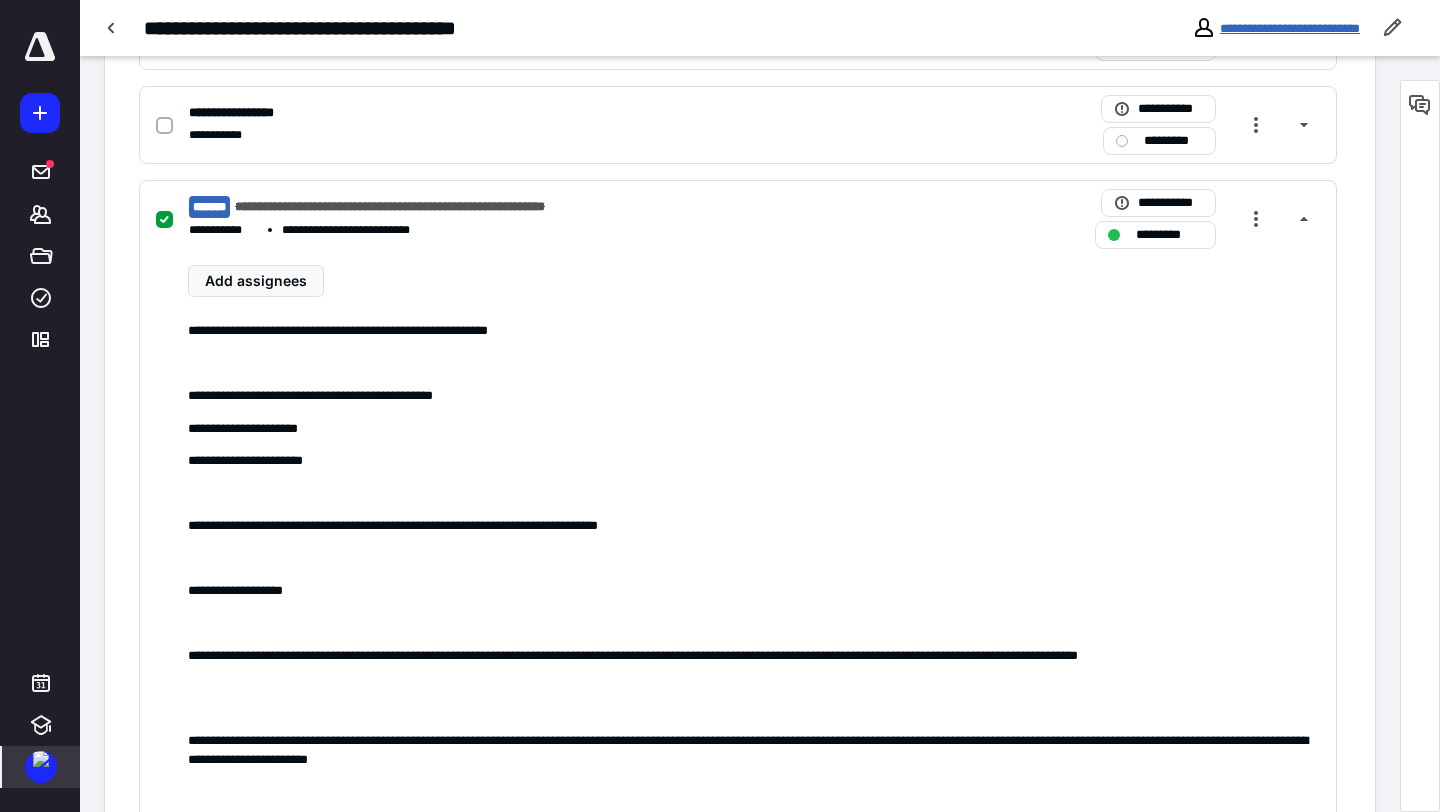 click on "**********" at bounding box center (1290, 28) 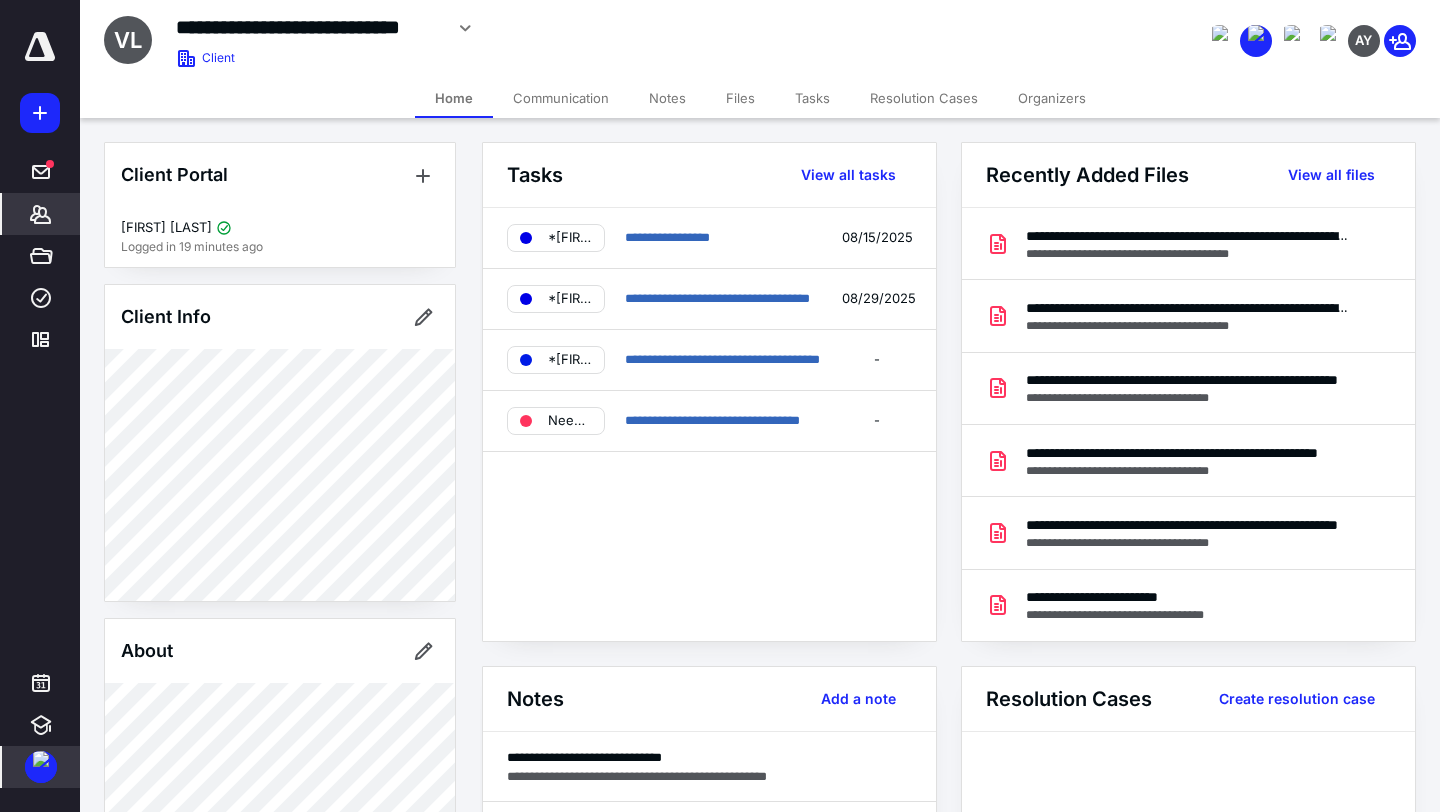 click on "Files" at bounding box center (740, 98) 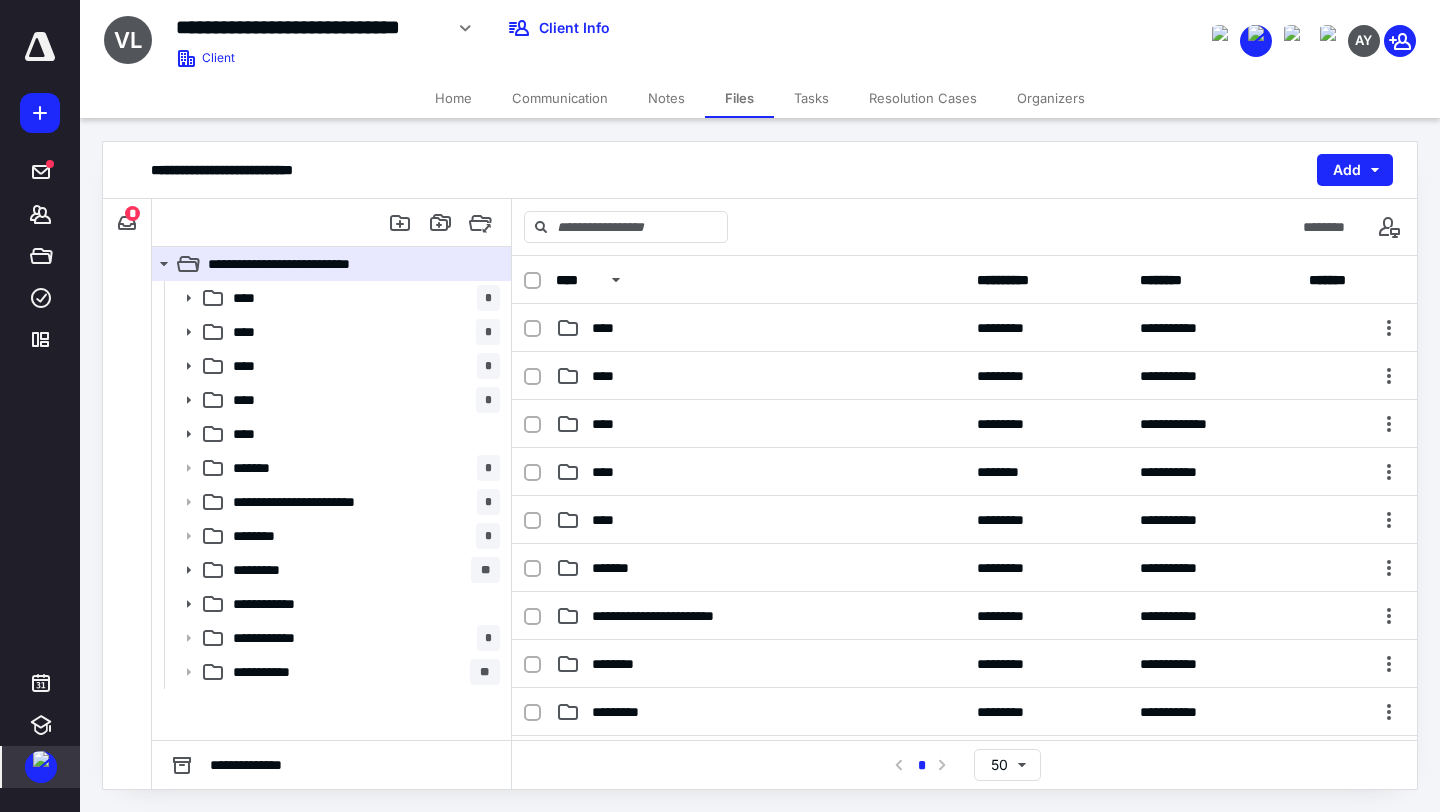 click on "*" at bounding box center (132, 213) 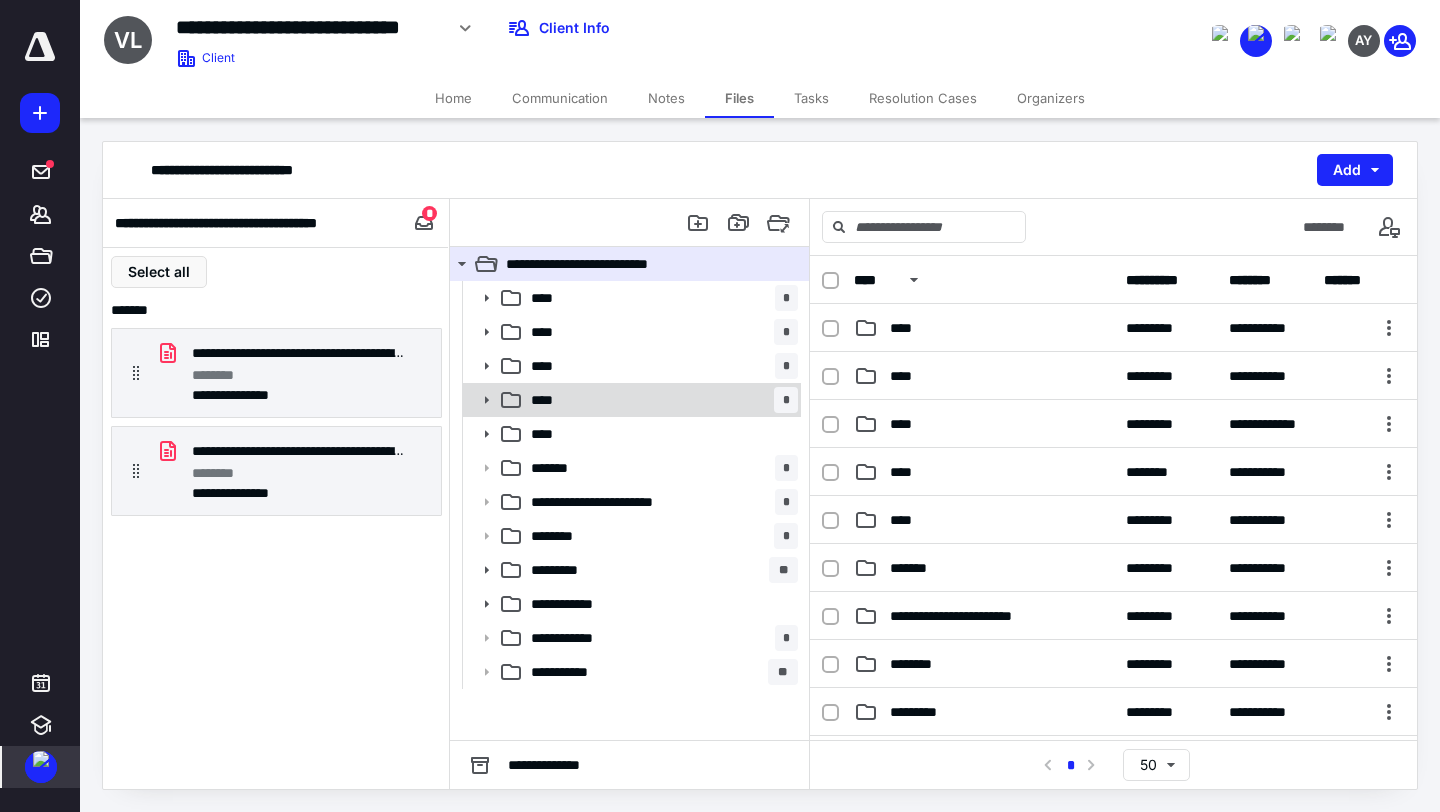 click 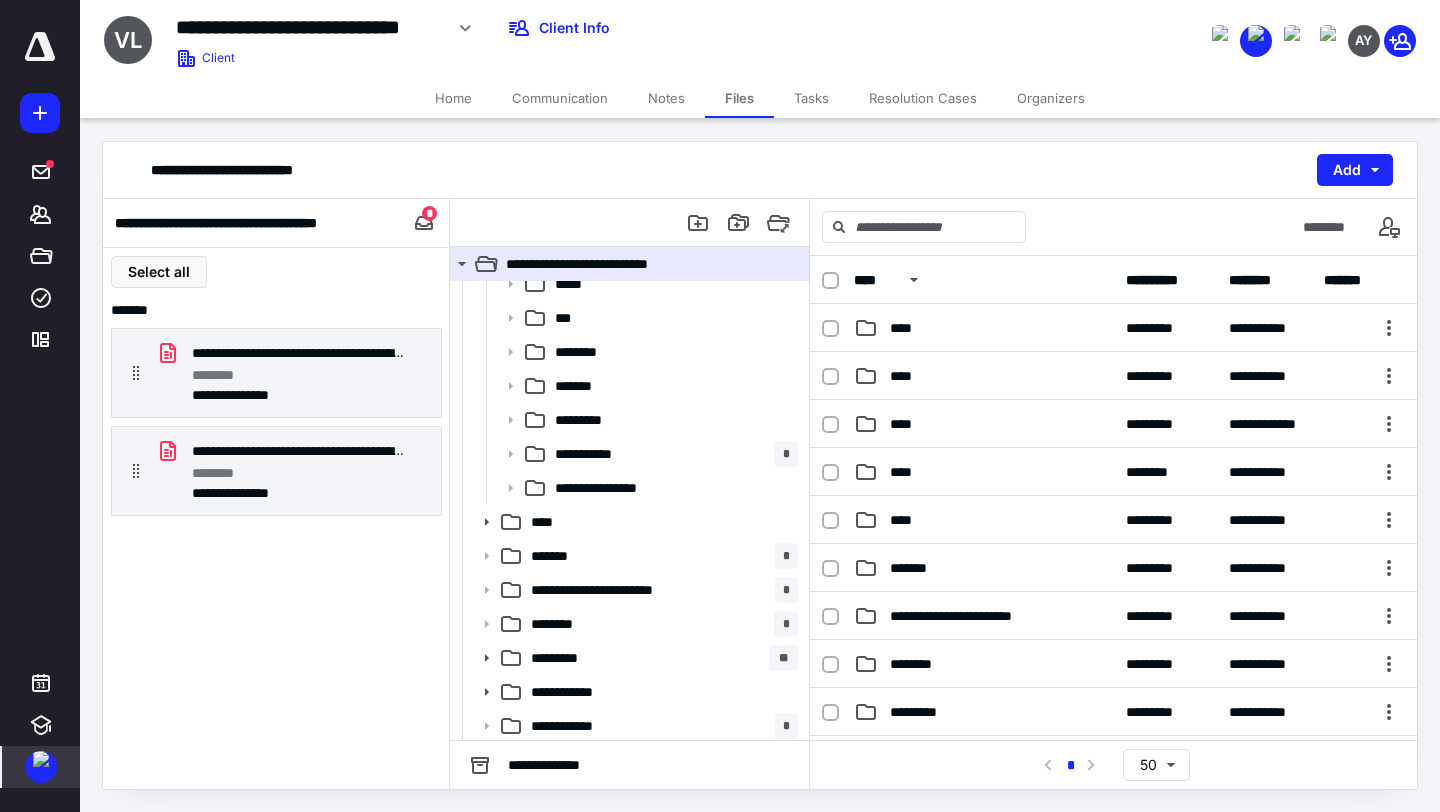 scroll, scrollTop: 486, scrollLeft: 0, axis: vertical 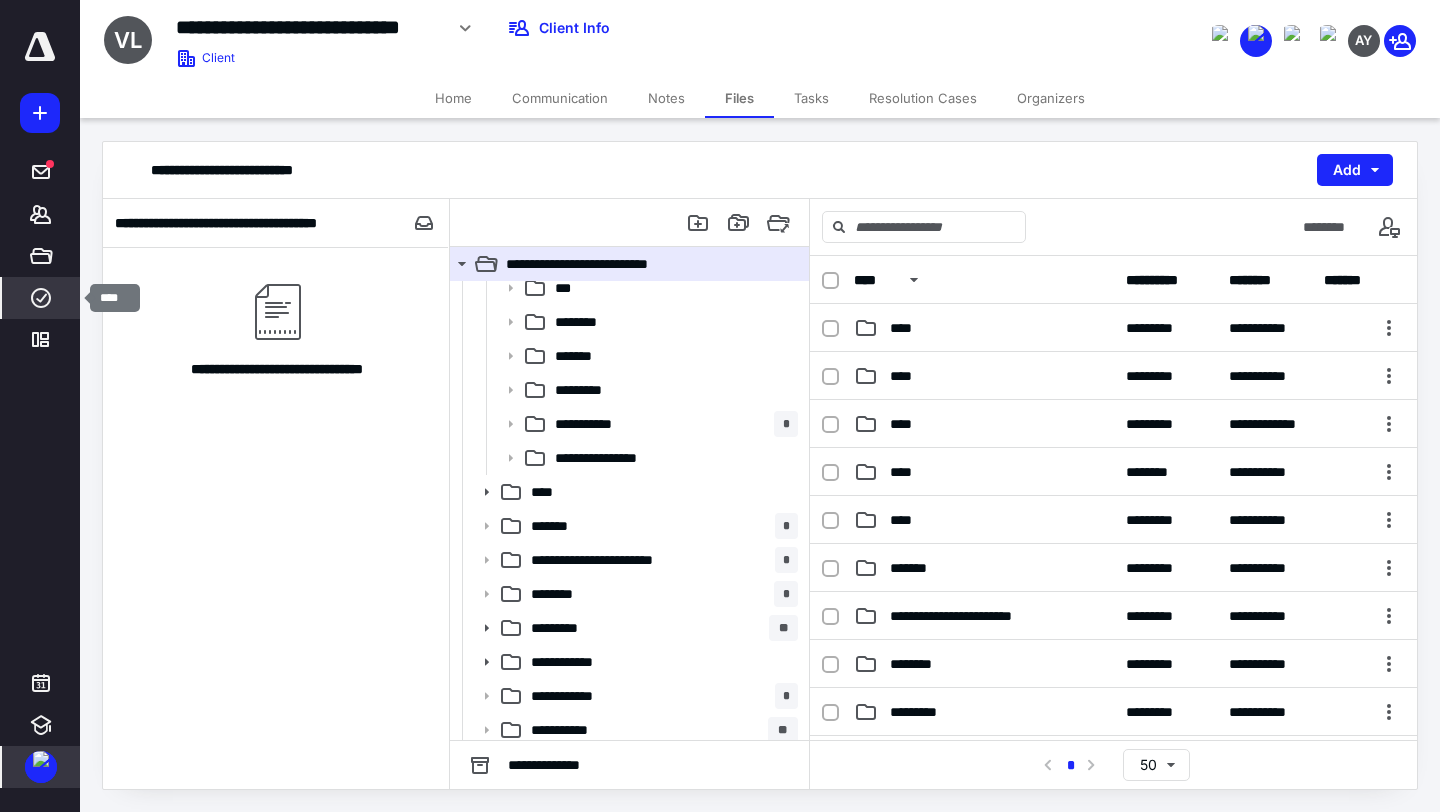 click on "****" at bounding box center [41, 298] 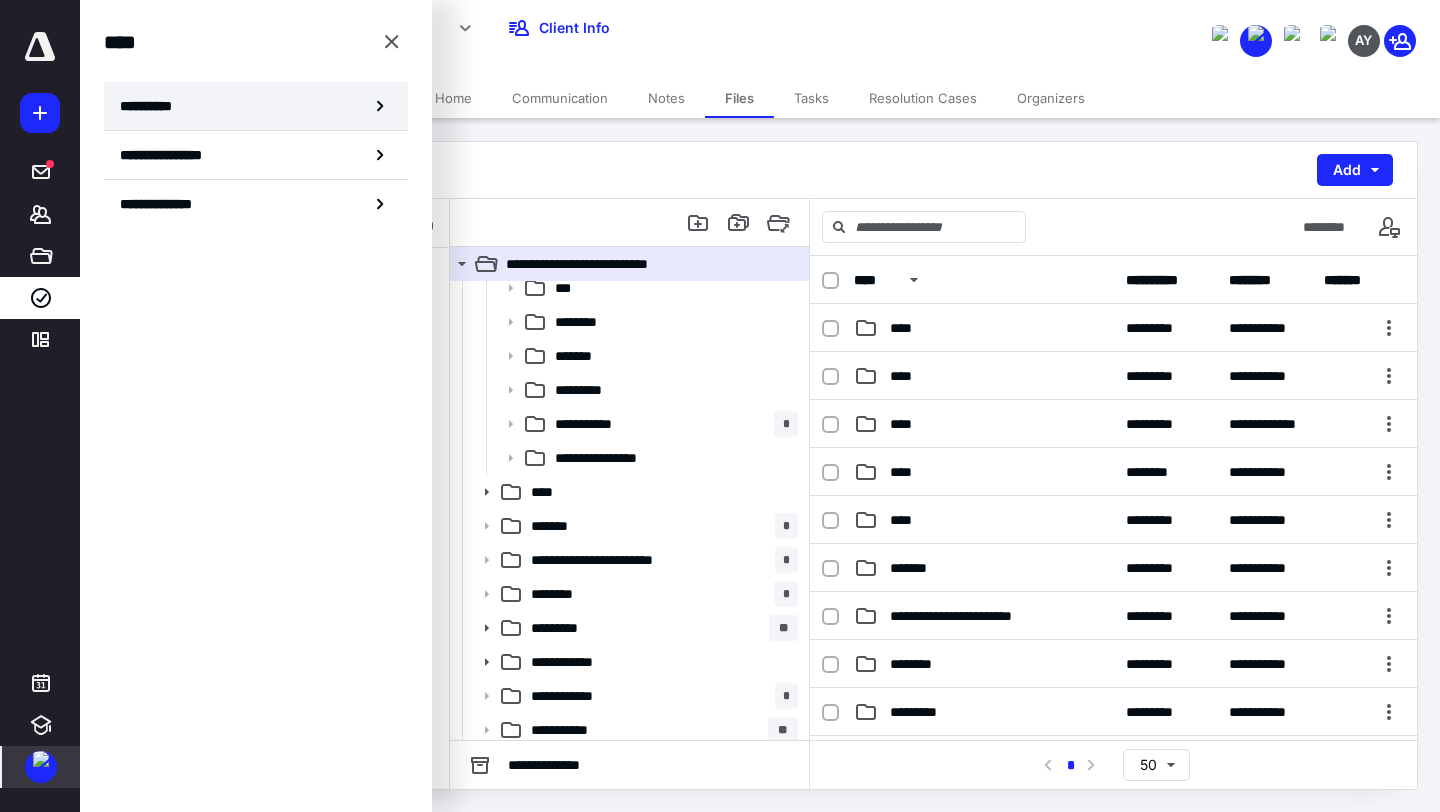 click on "**********" at bounding box center (256, 106) 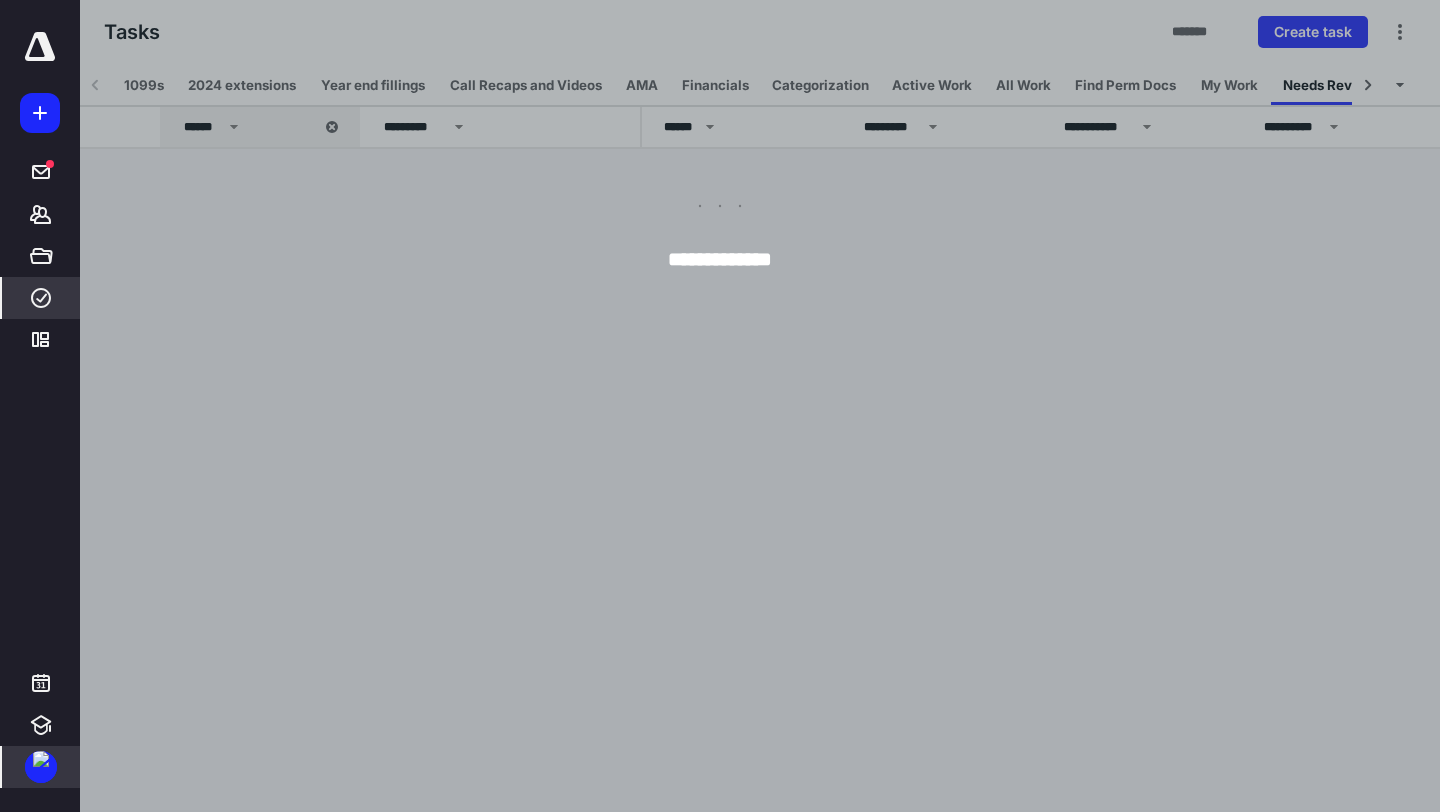 scroll, scrollTop: 0, scrollLeft: 35, axis: horizontal 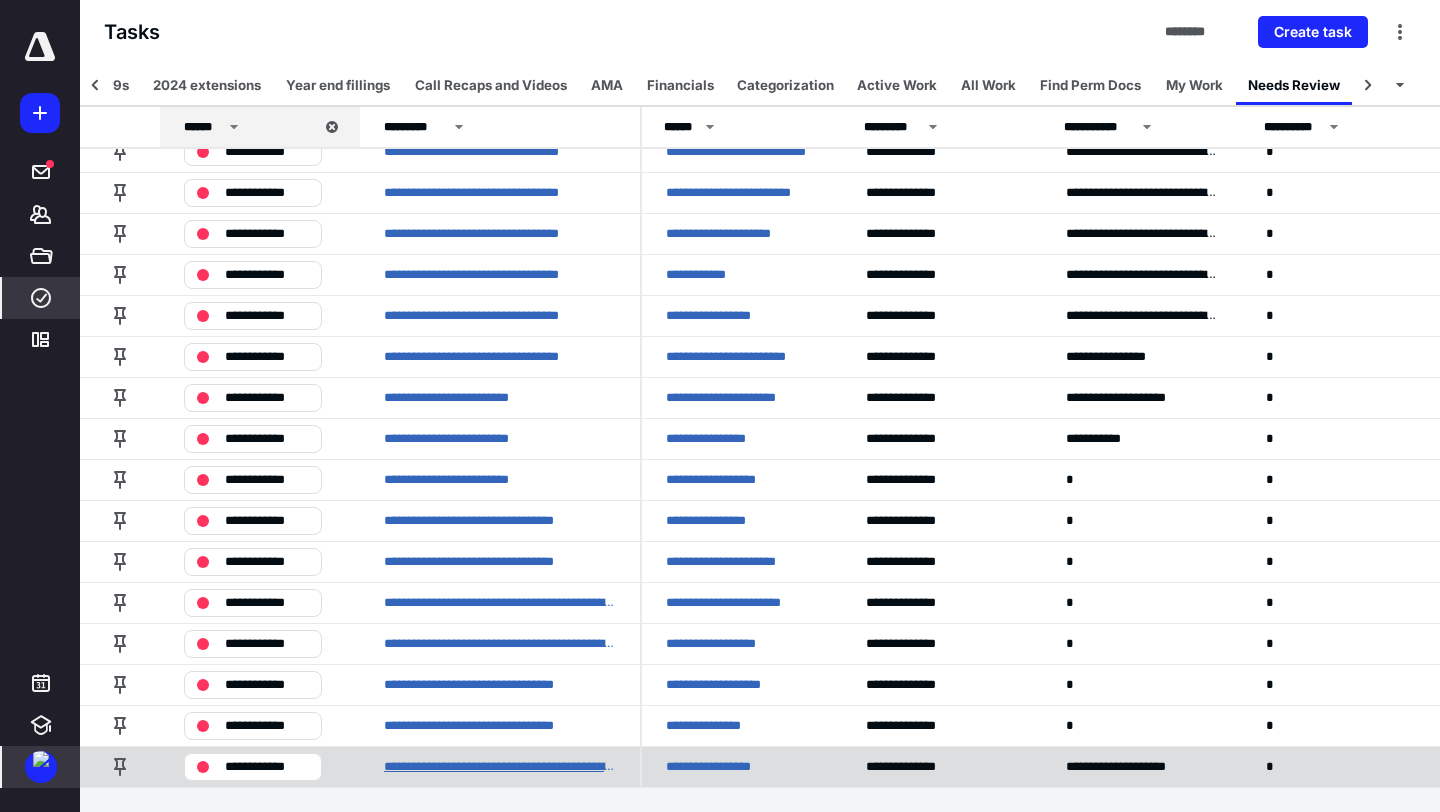 click on "**********" at bounding box center [500, 767] 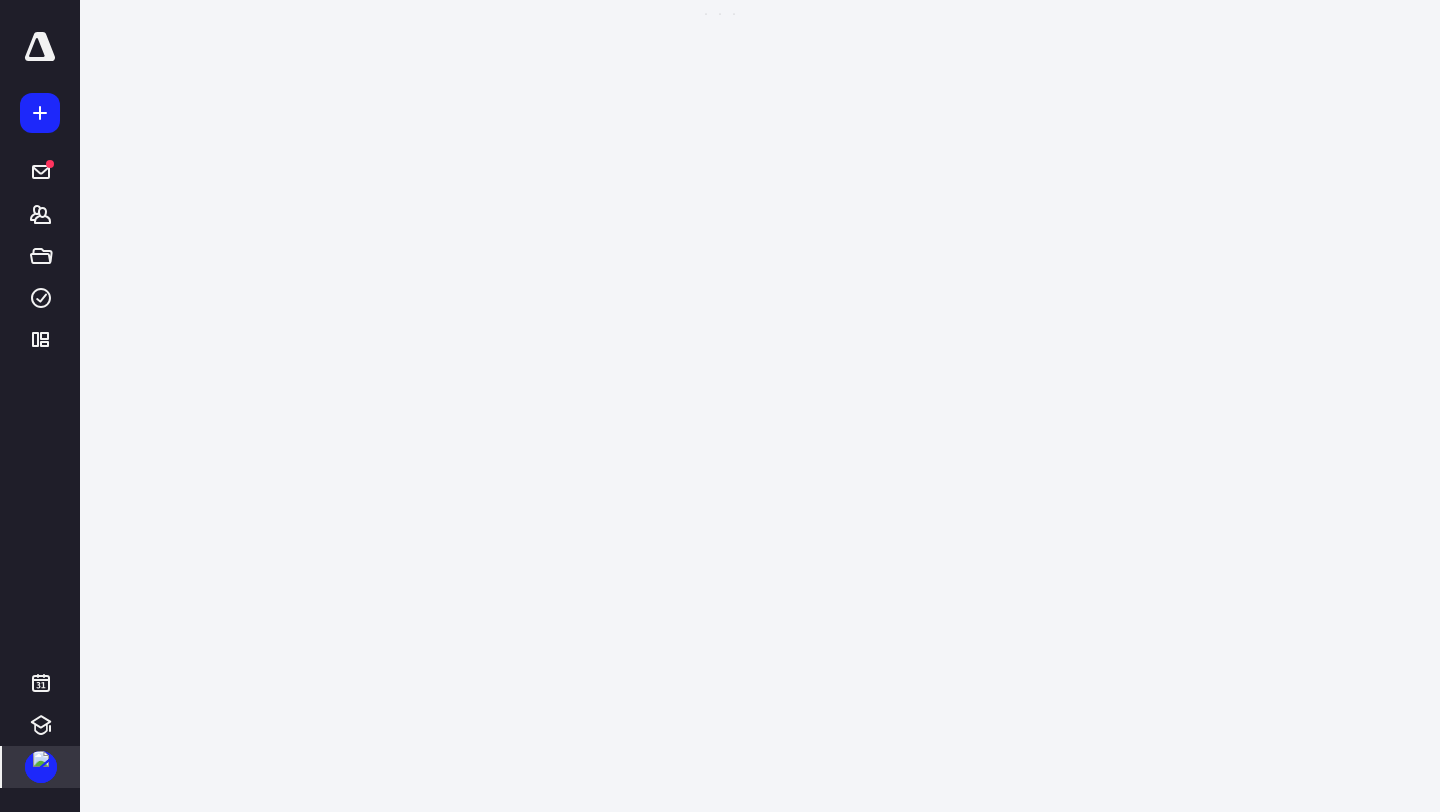 scroll, scrollTop: 0, scrollLeft: 0, axis: both 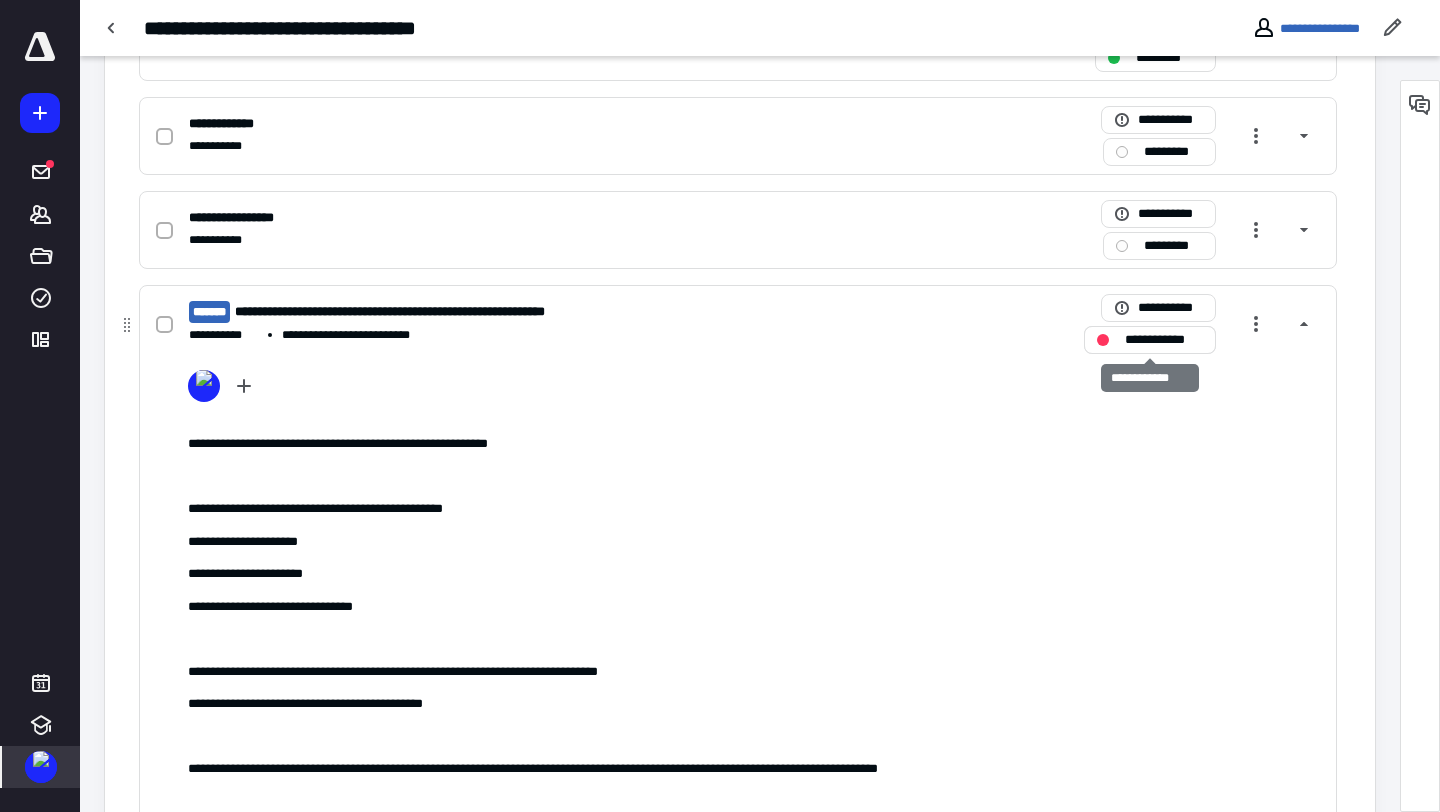 click on "**********" at bounding box center [1164, 340] 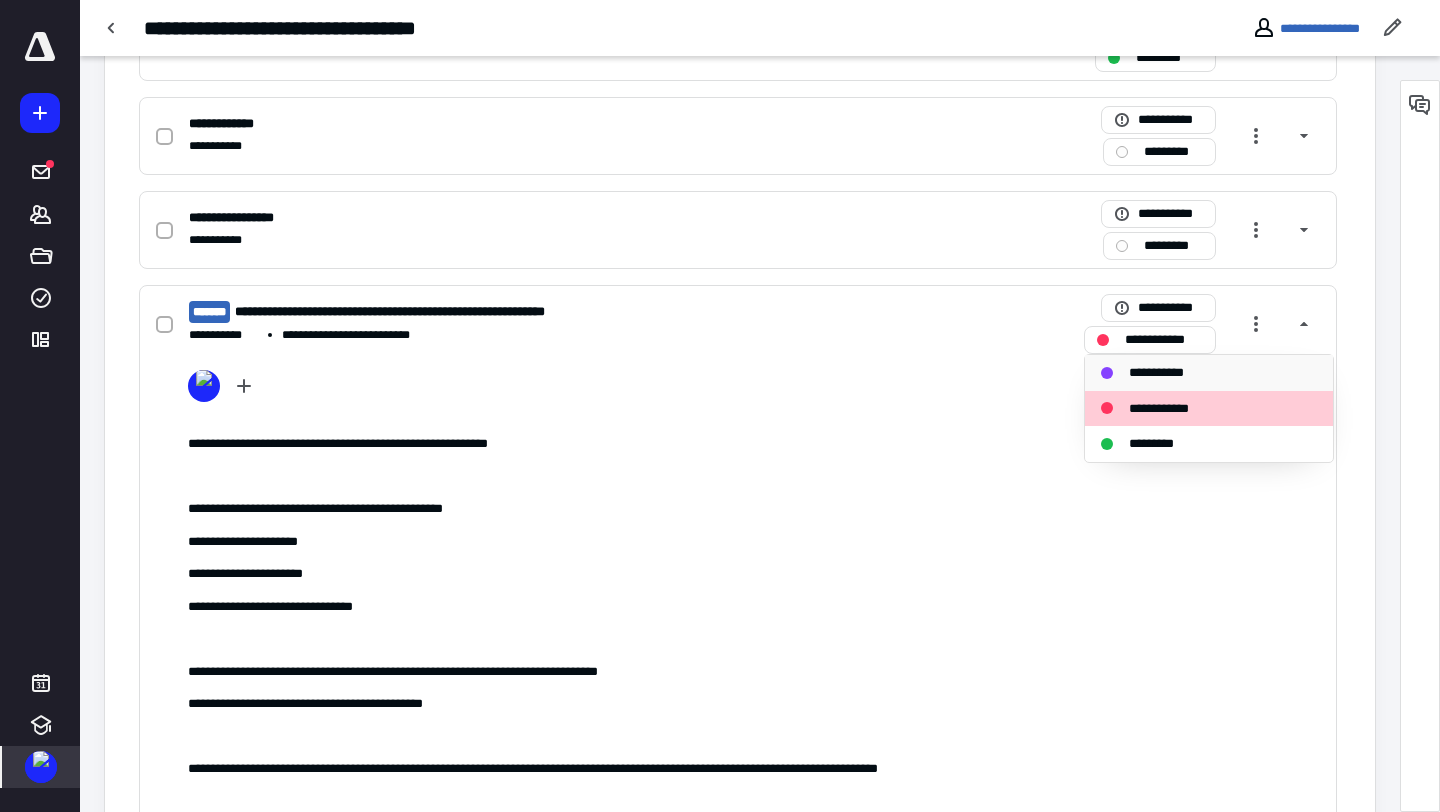 click on "**********" at bounding box center [1161, 373] 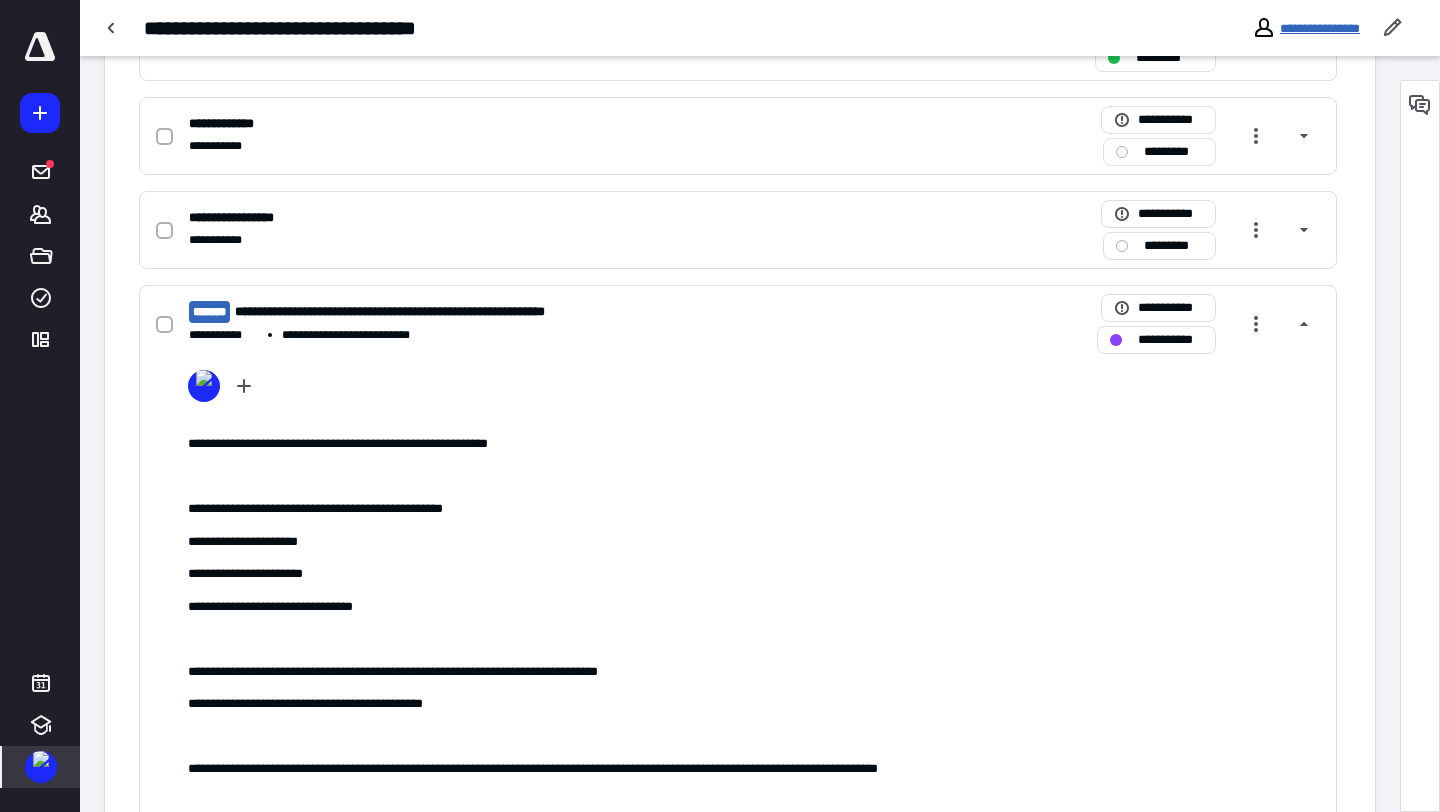 click on "**********" at bounding box center (1320, 28) 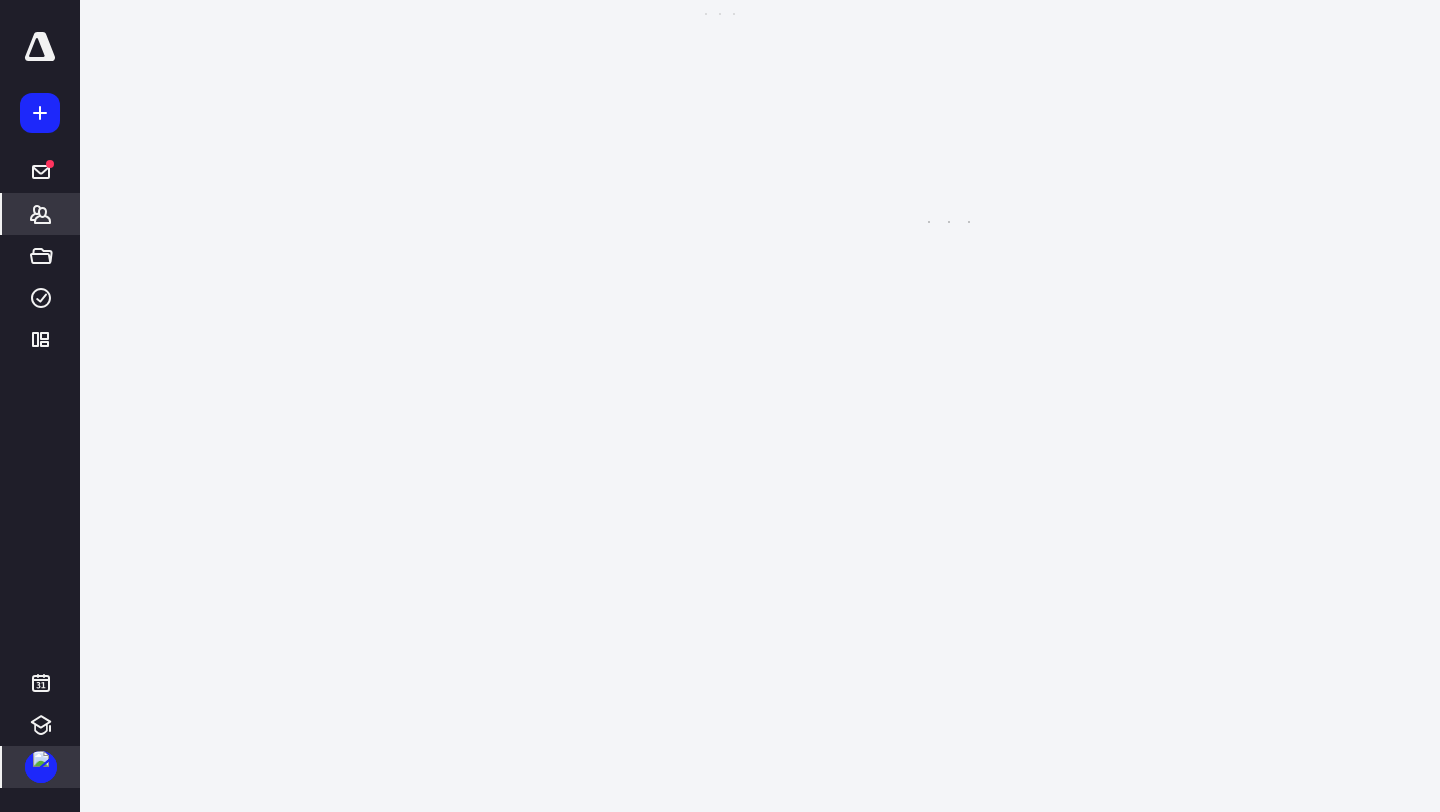 scroll, scrollTop: 0, scrollLeft: 0, axis: both 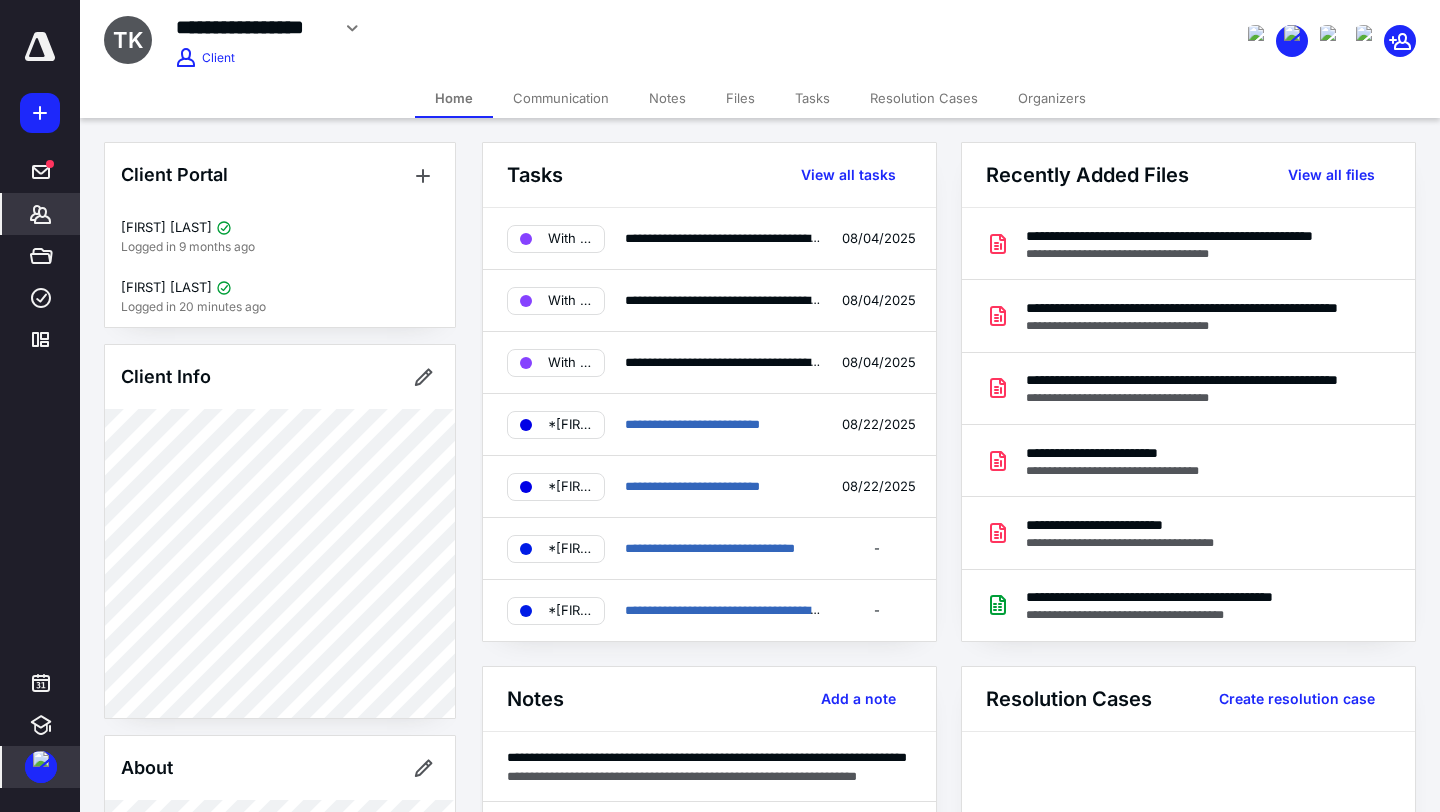click on "Tasks" at bounding box center (812, 98) 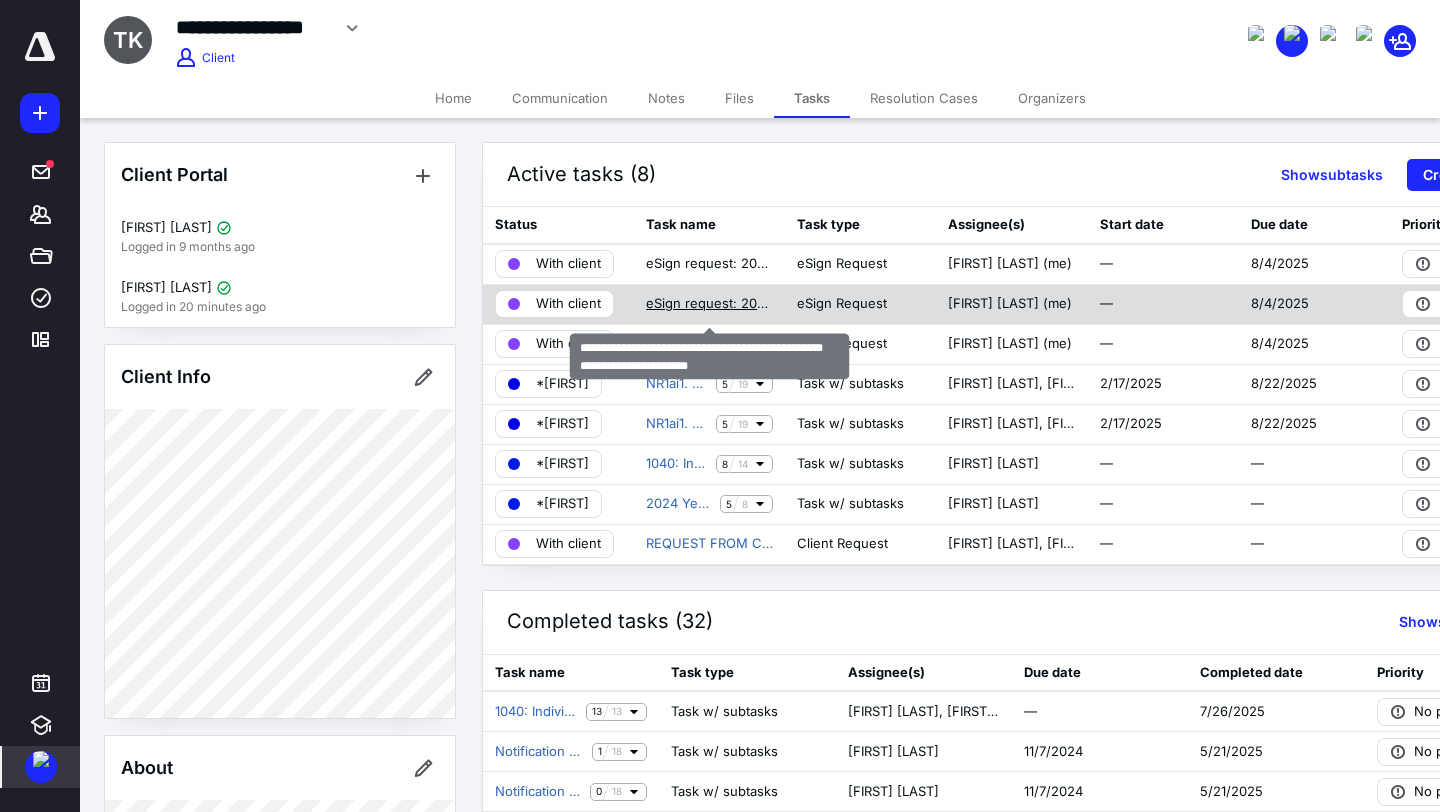click on "eSign request: 2024 Signature Documents (KIRCHOFNER RANDI and TERRI).pdf" at bounding box center [709, 304] 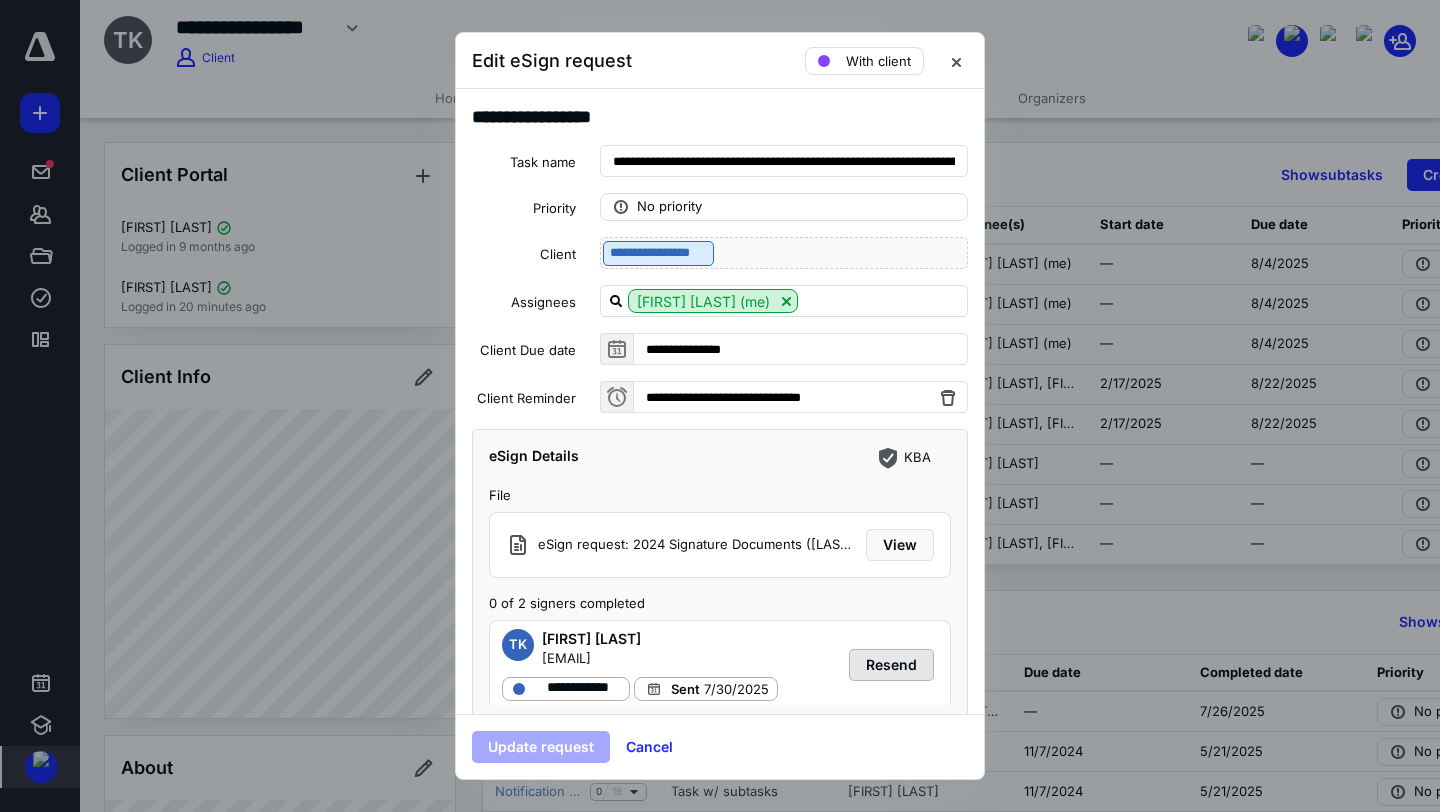 click on "Resend" at bounding box center [891, 665] 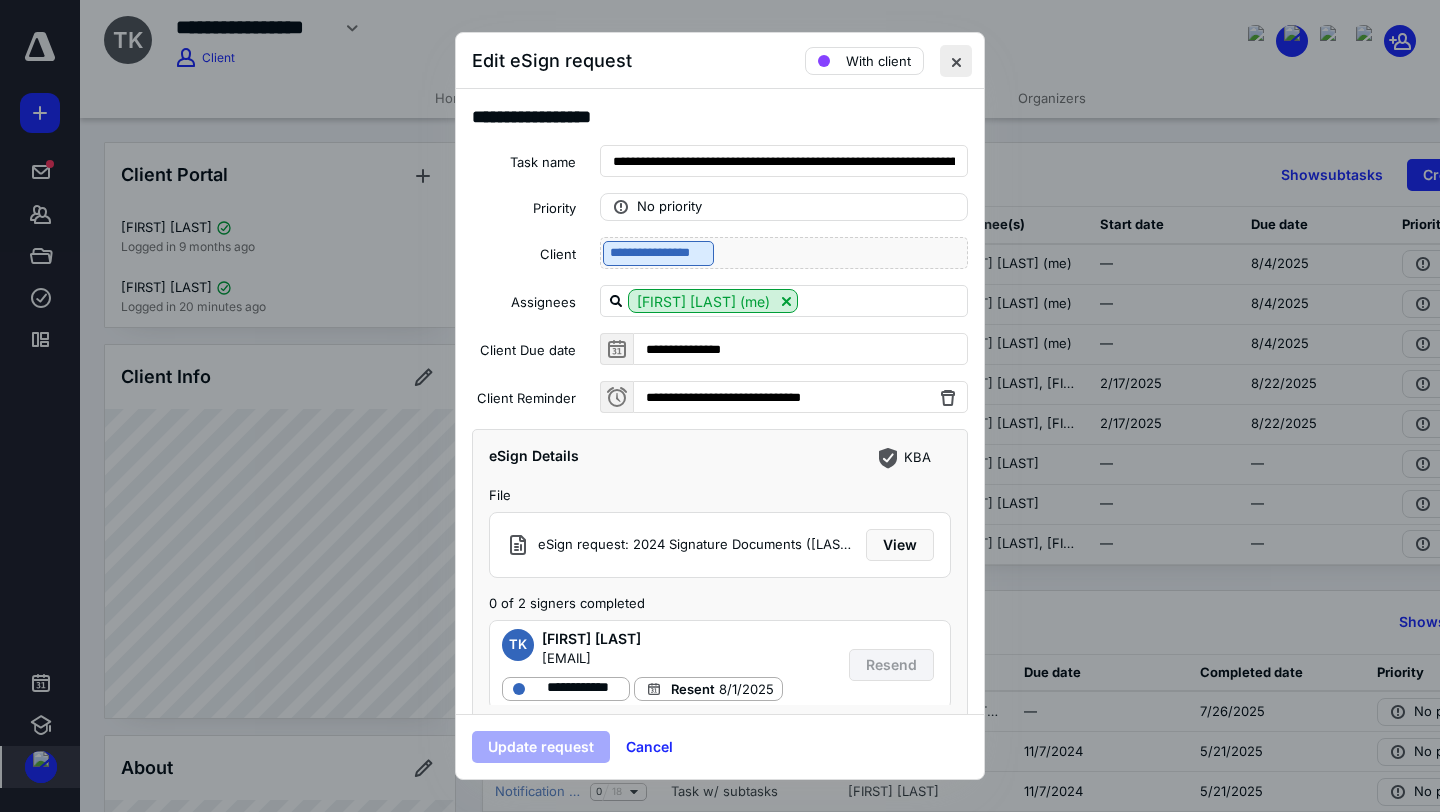 click at bounding box center (956, 61) 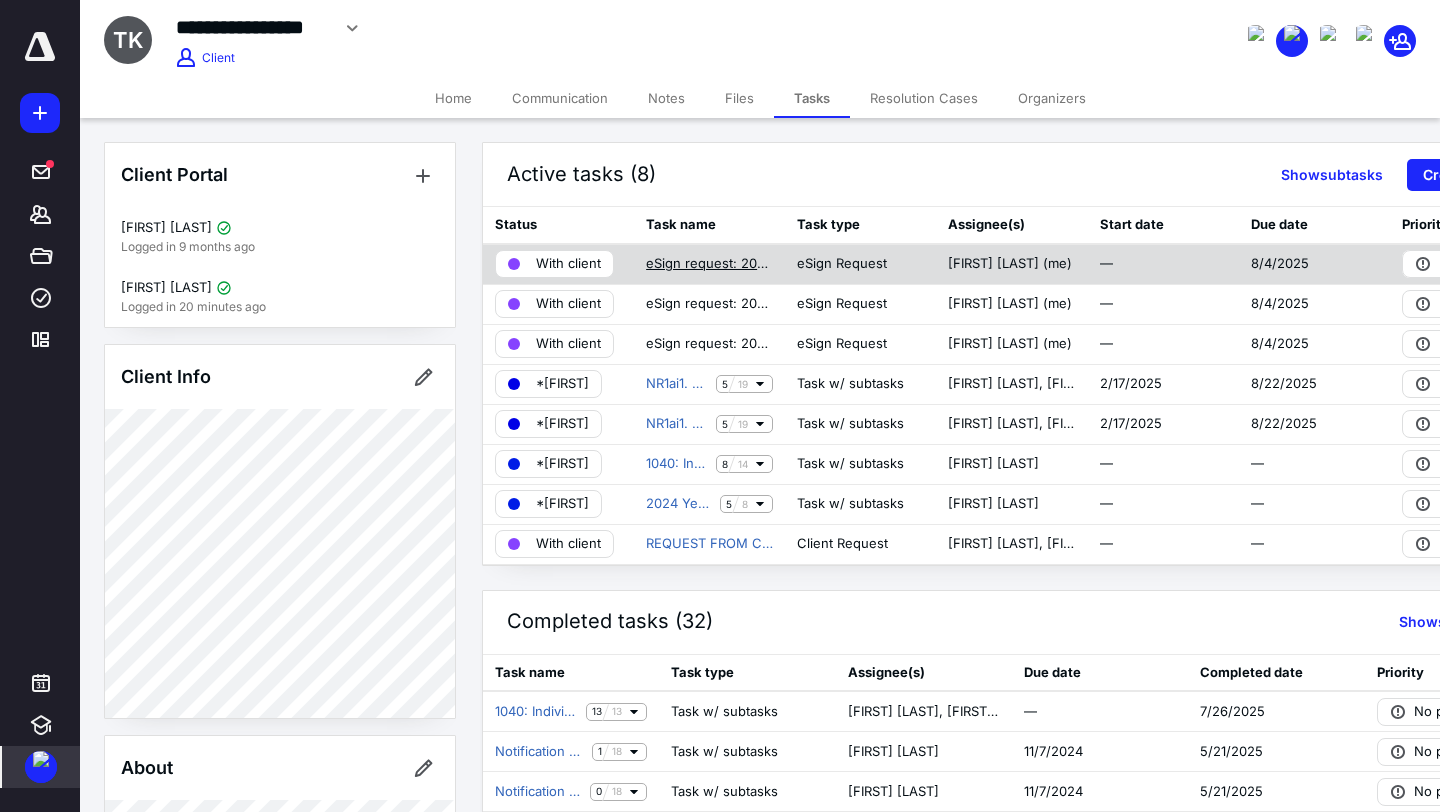 click on "eSign request: 2024 Estimate Extension Documents (KIRCHOFNER RANDI and TE.pdf" at bounding box center [709, 264] 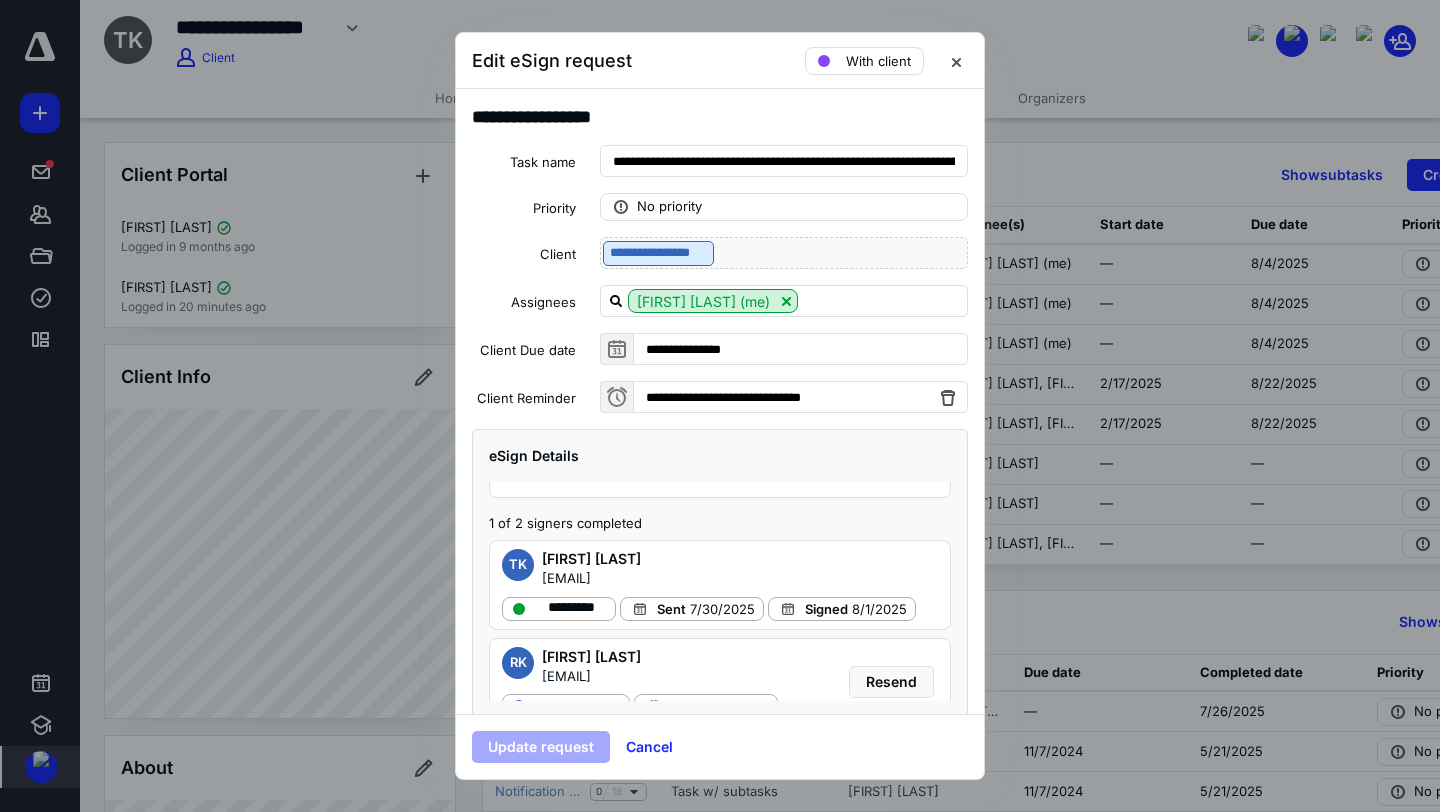 scroll, scrollTop: 110, scrollLeft: 0, axis: vertical 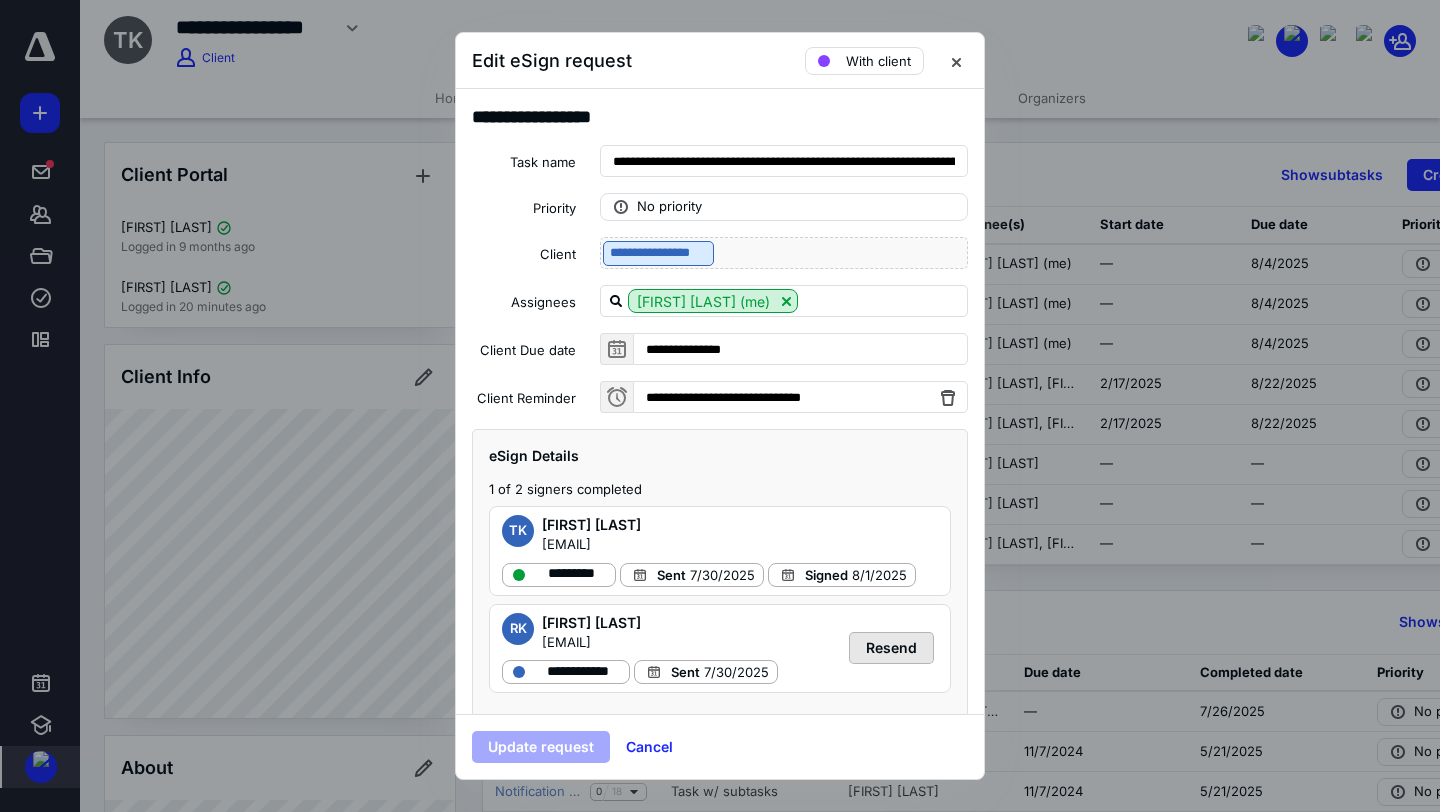 click on "Resend" at bounding box center (891, 648) 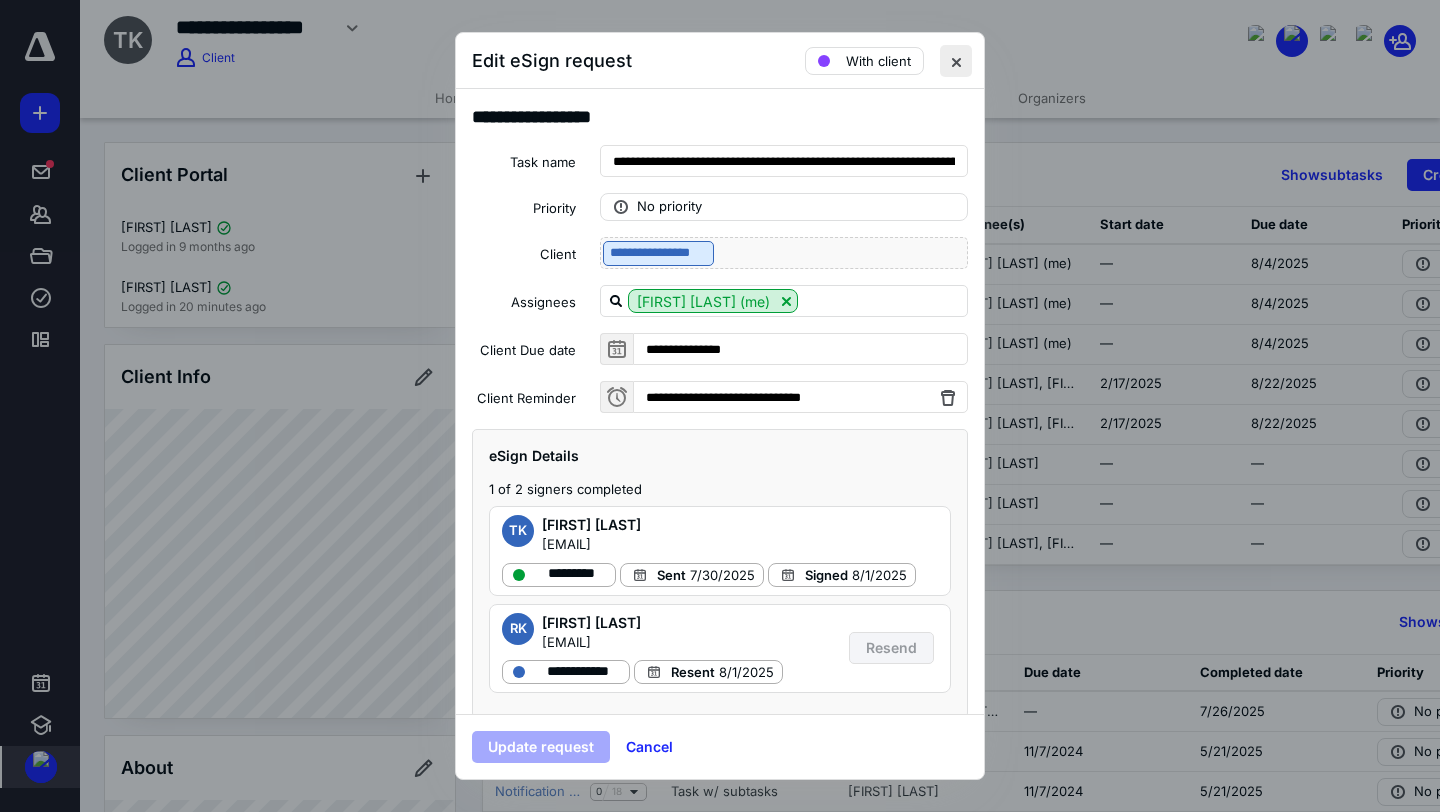 click at bounding box center (956, 61) 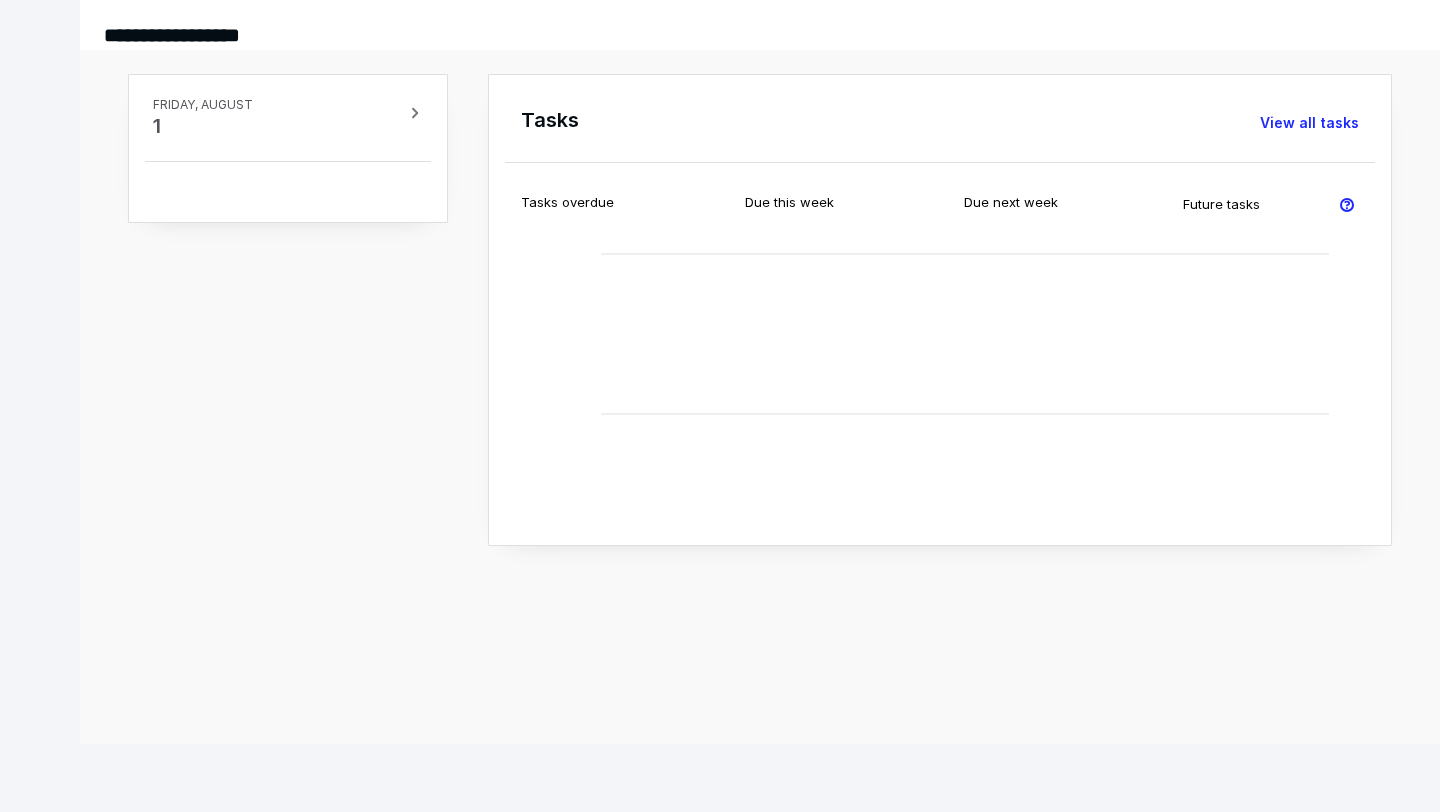 scroll, scrollTop: 0, scrollLeft: 0, axis: both 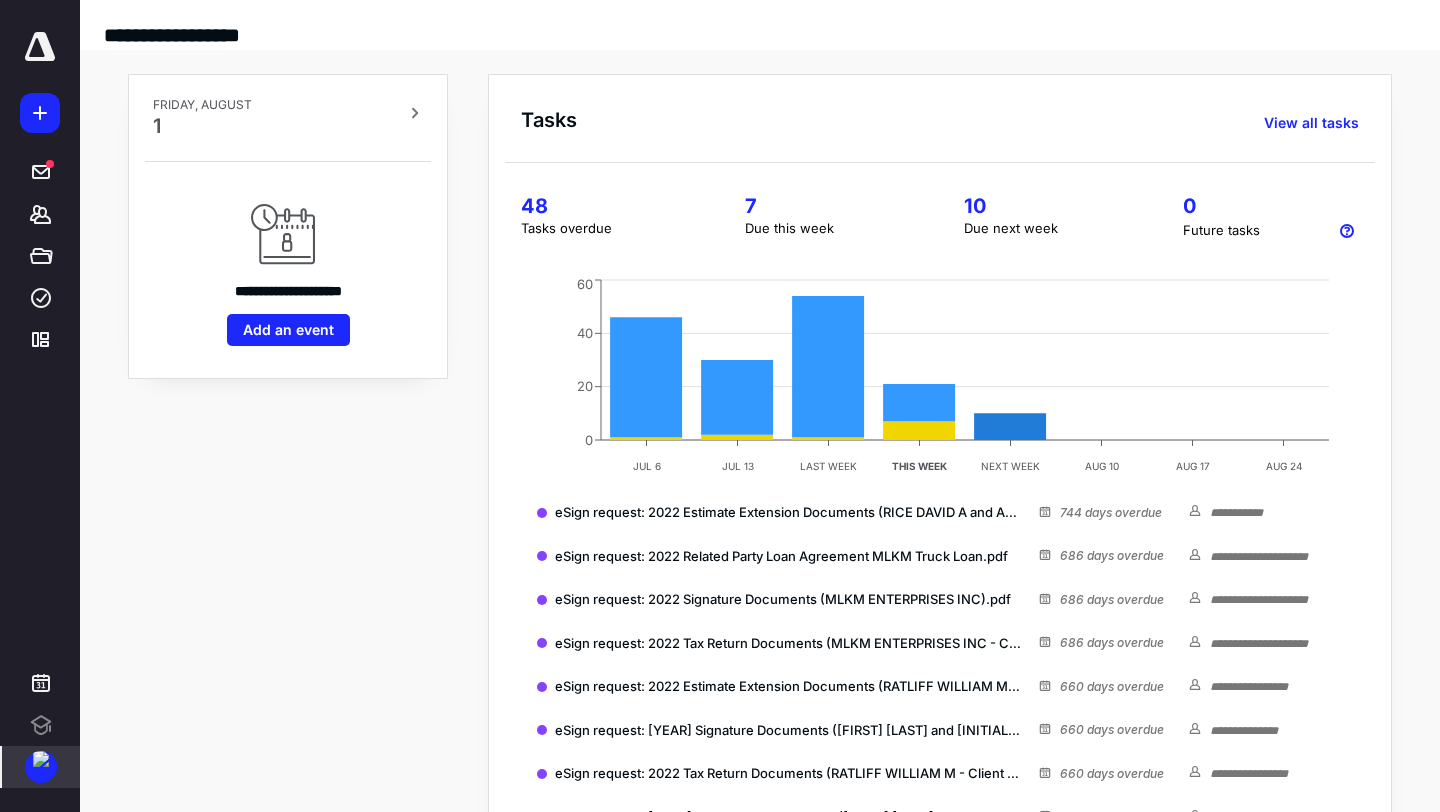 click at bounding box center [41, 759] 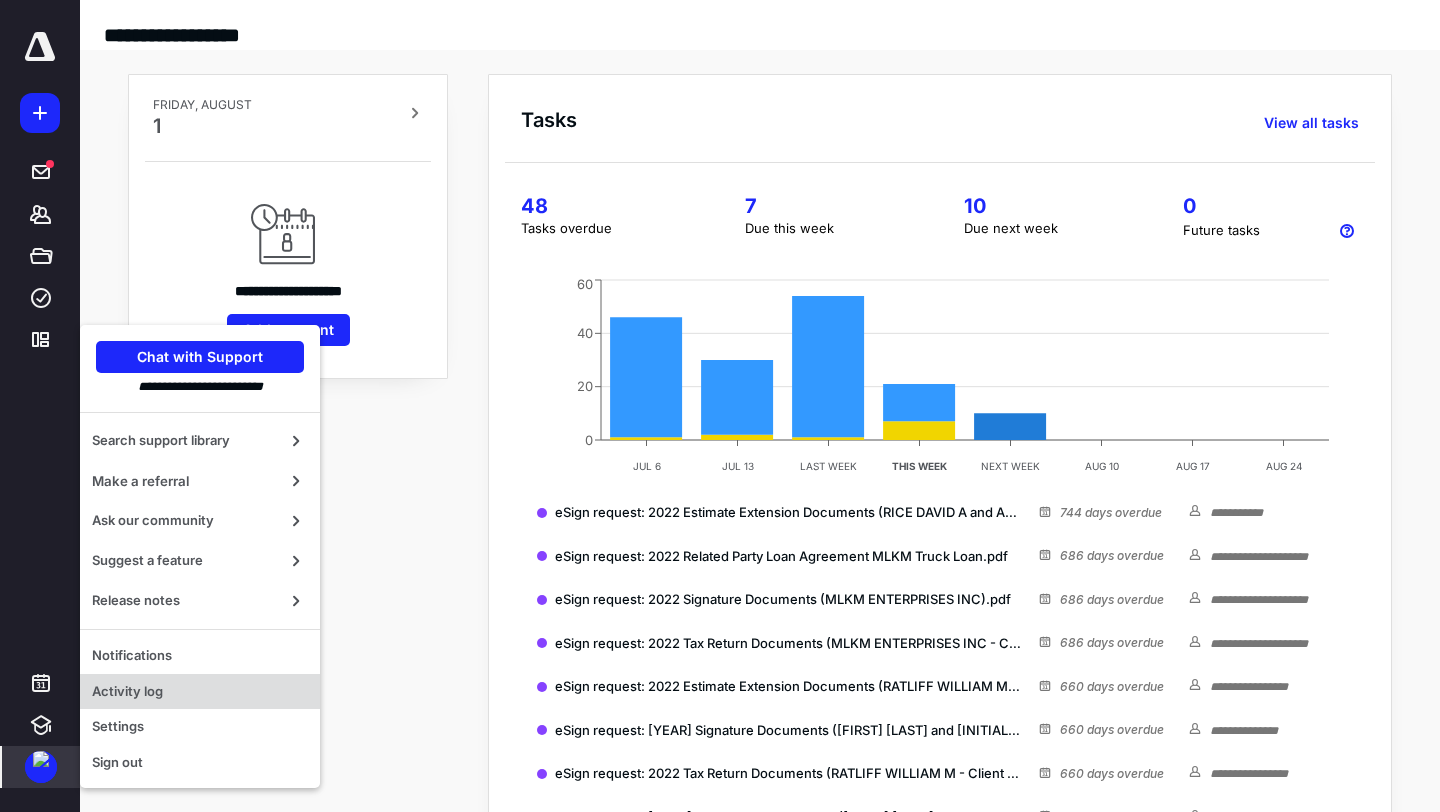 click on "Activity log" at bounding box center [200, 692] 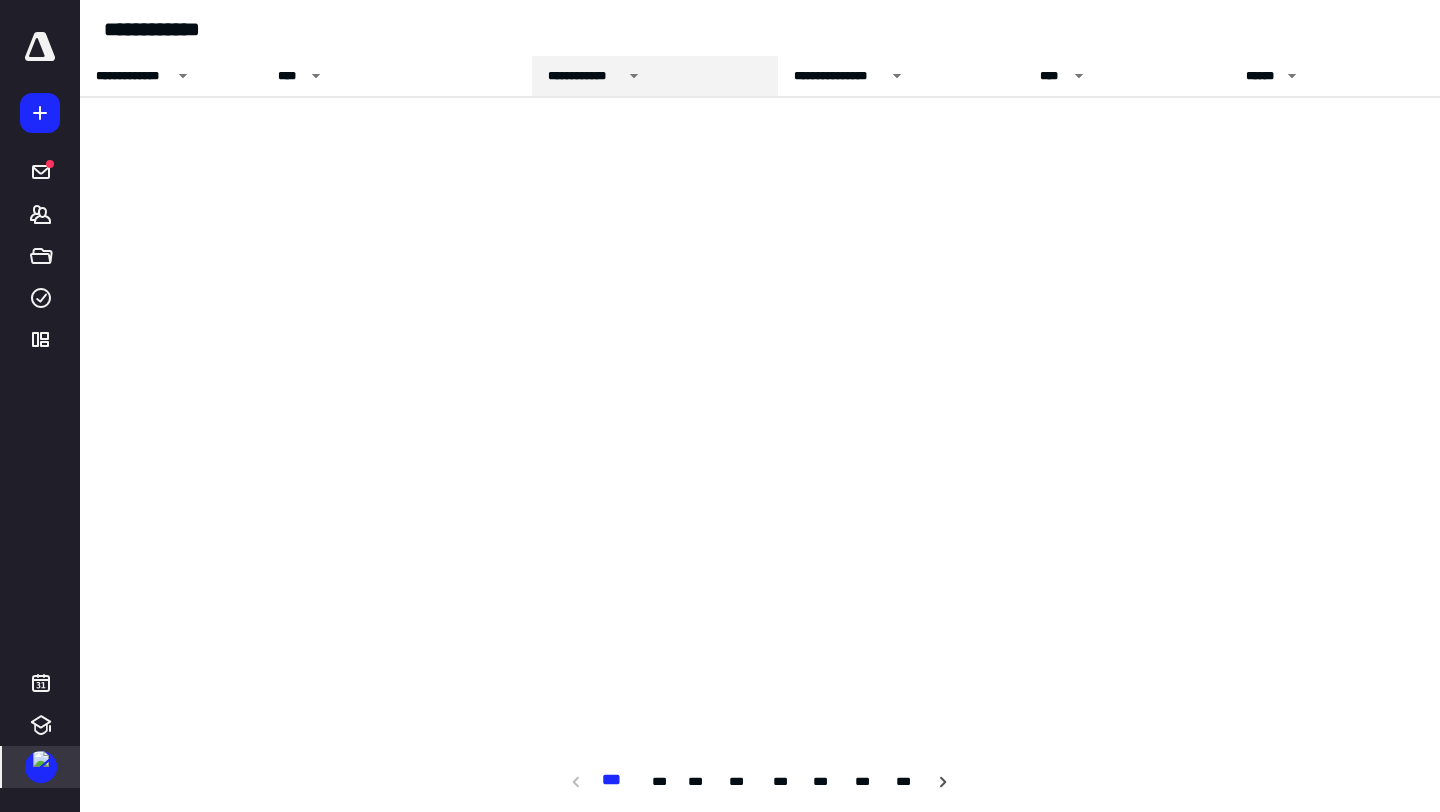click 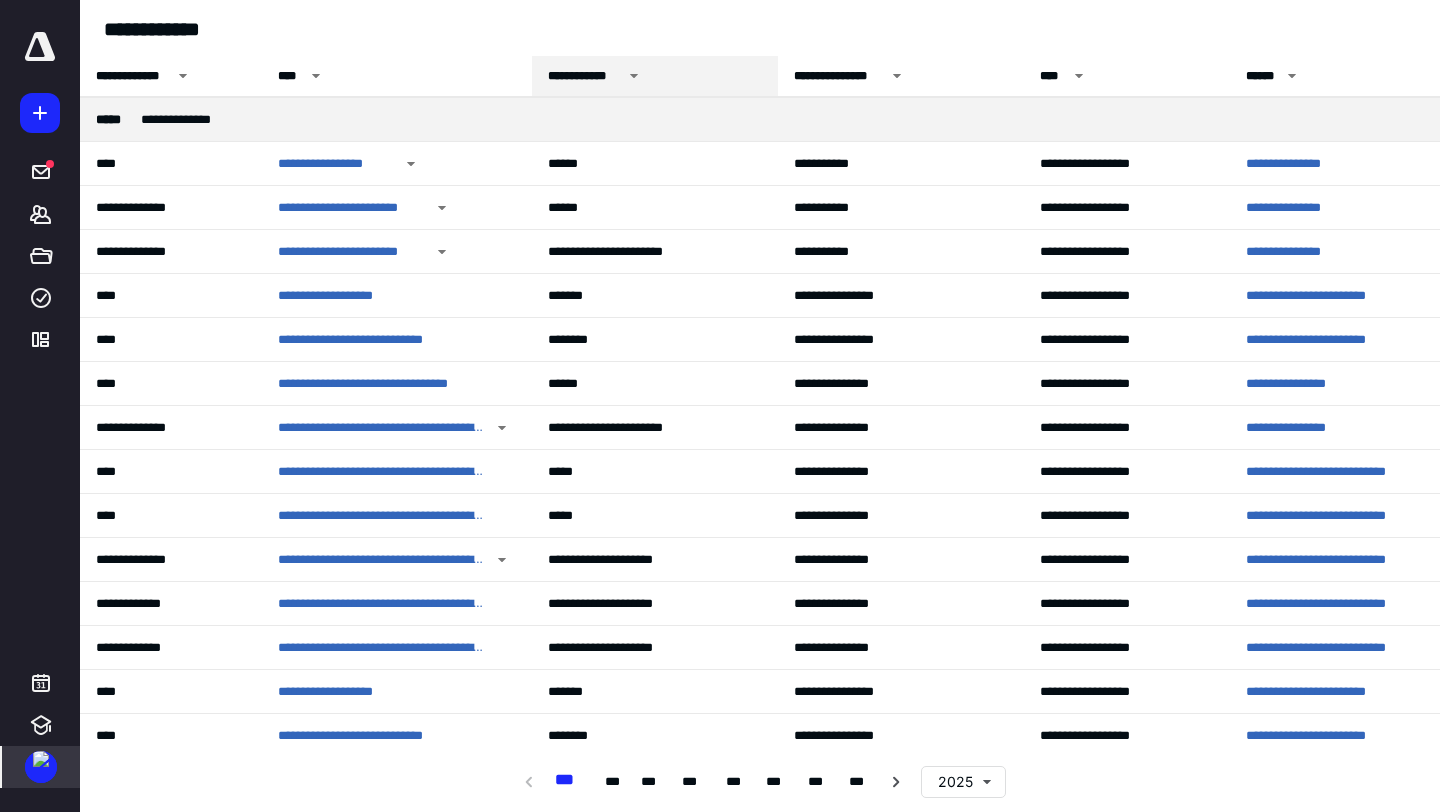 click on "**********" at bounding box center (585, 76) 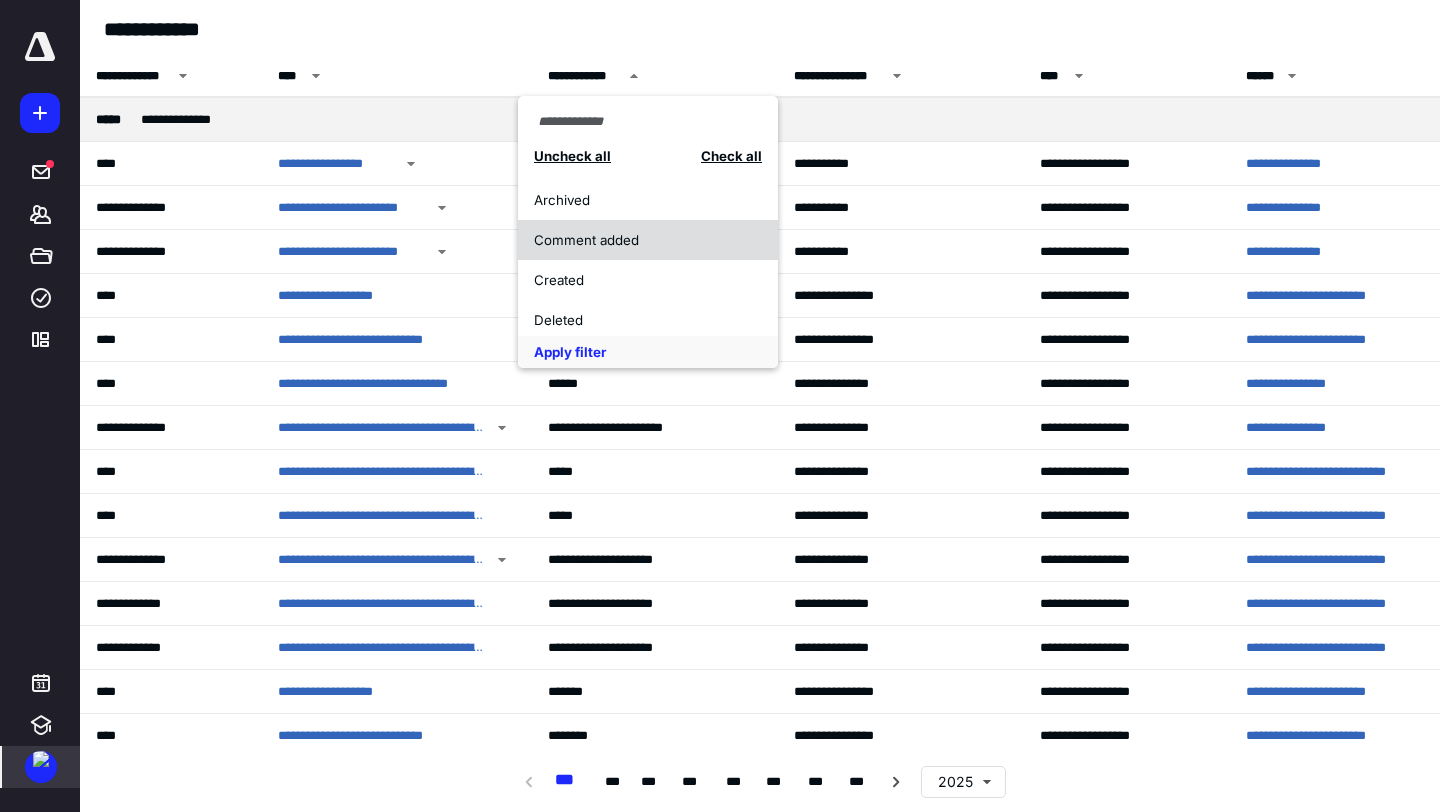click on "Comment added" at bounding box center (648, 240) 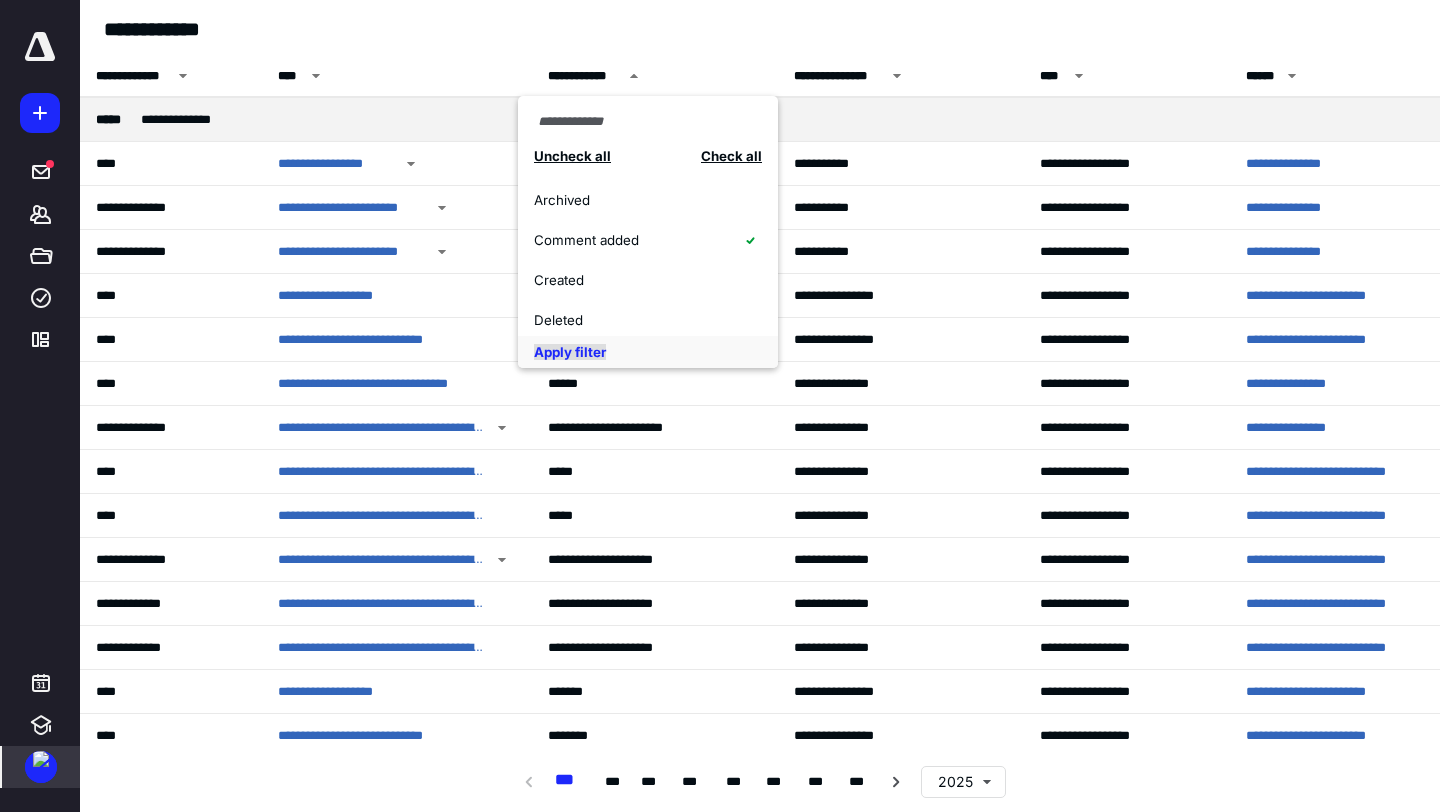 click on "Apply filter" at bounding box center [570, 352] 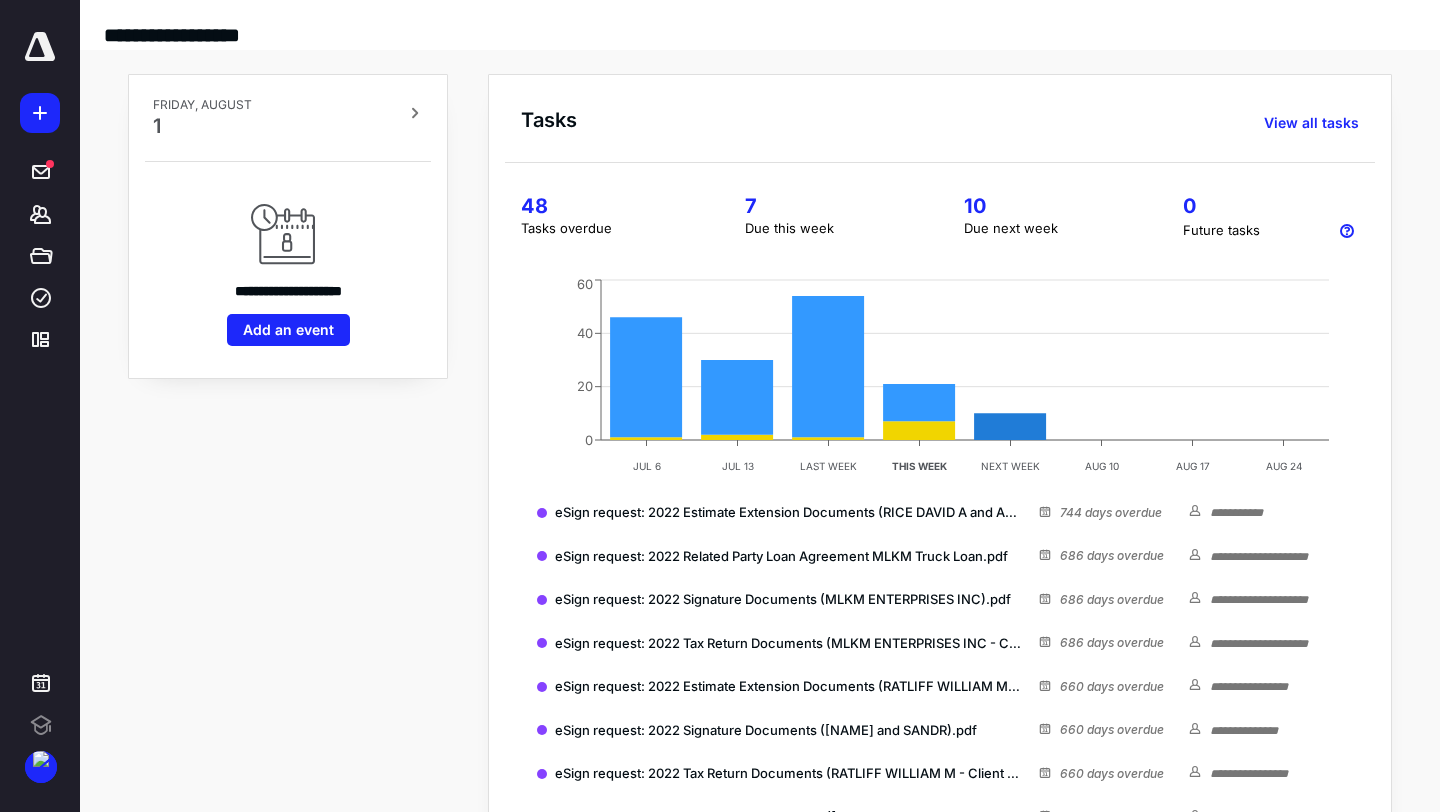 scroll, scrollTop: 0, scrollLeft: 0, axis: both 